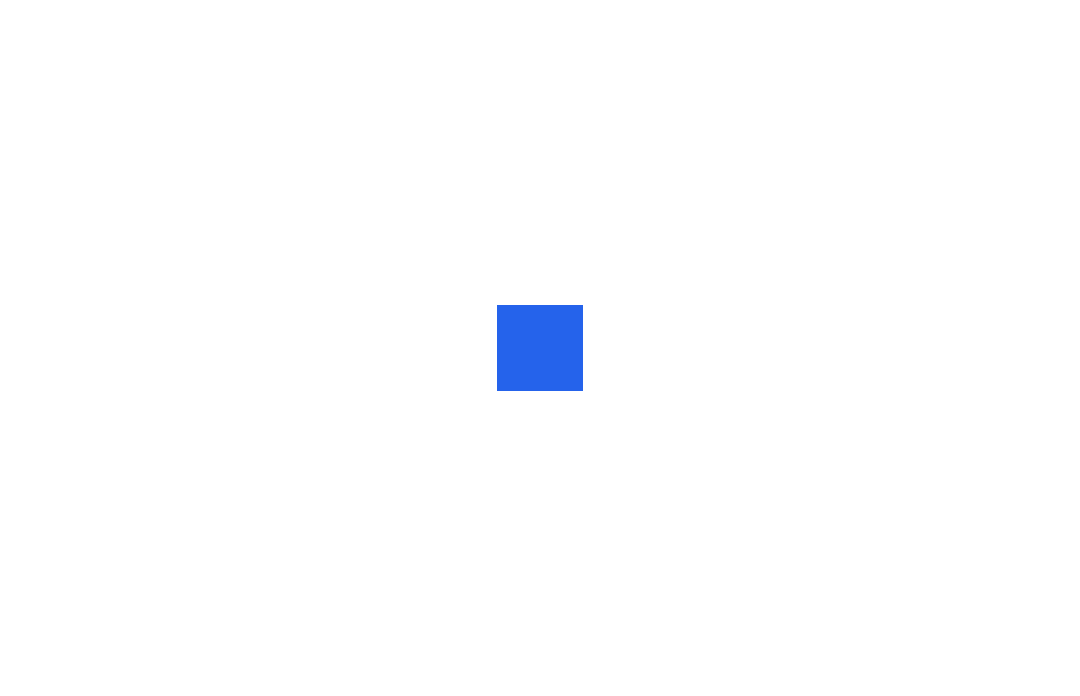 scroll, scrollTop: 0, scrollLeft: 0, axis: both 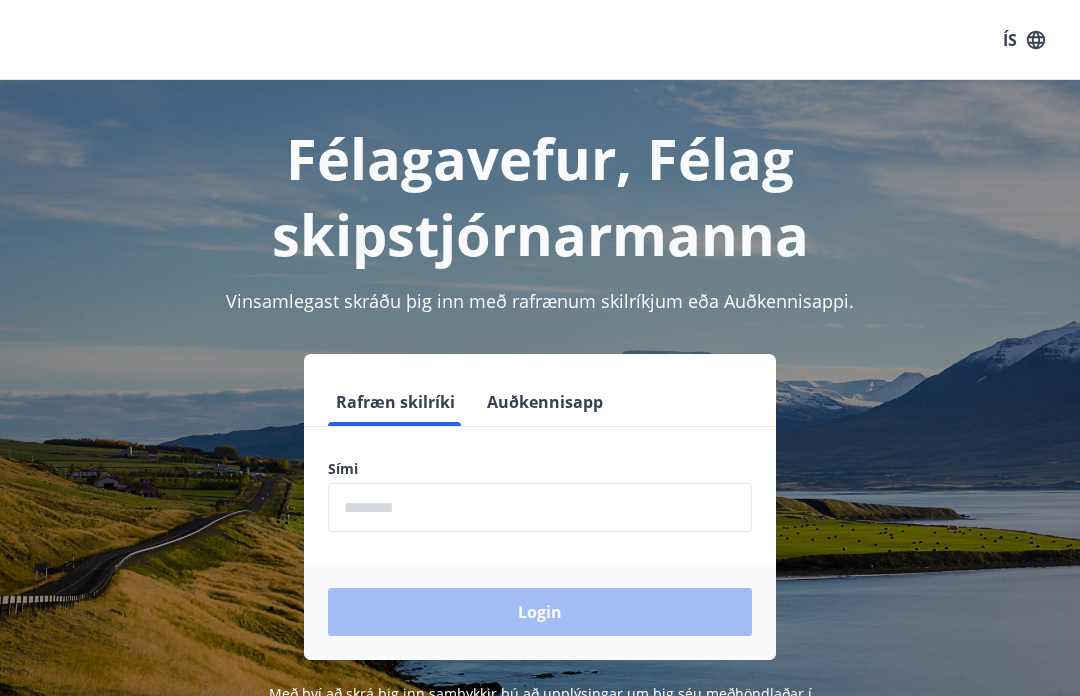 click on "Sími" at bounding box center (540, 469) 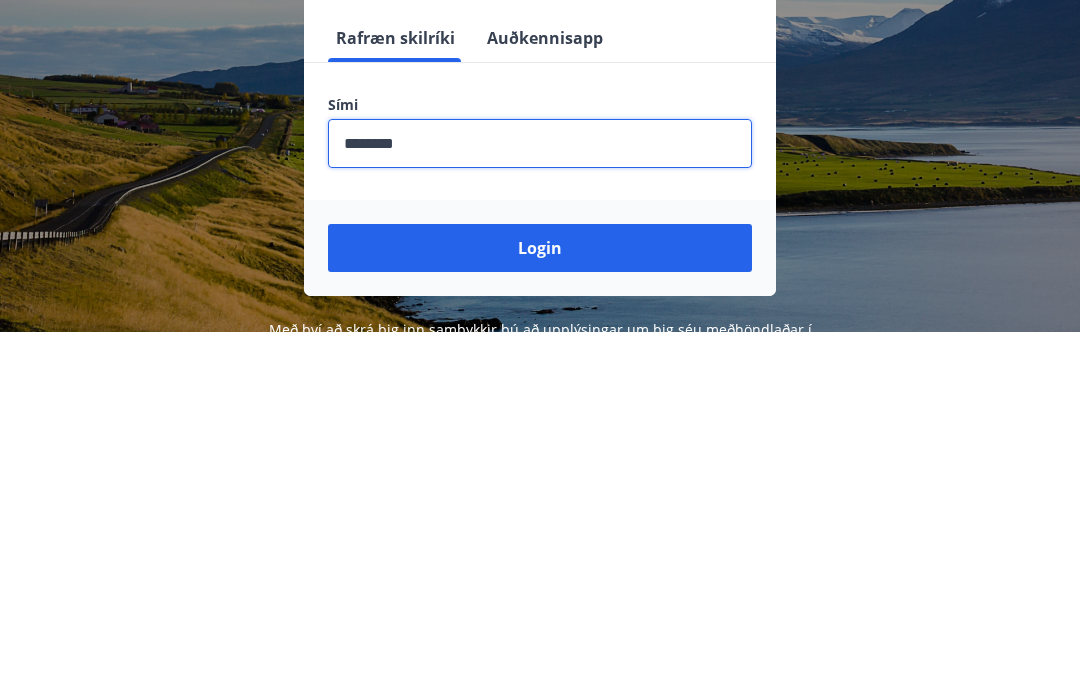 type on "********" 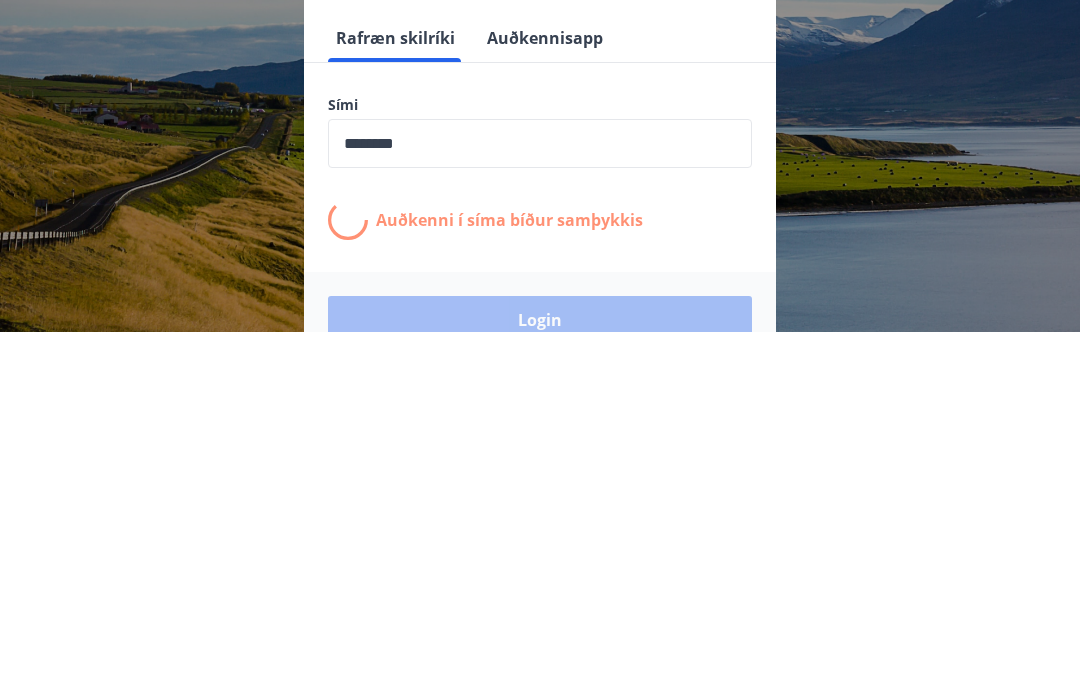 scroll, scrollTop: 317, scrollLeft: 0, axis: vertical 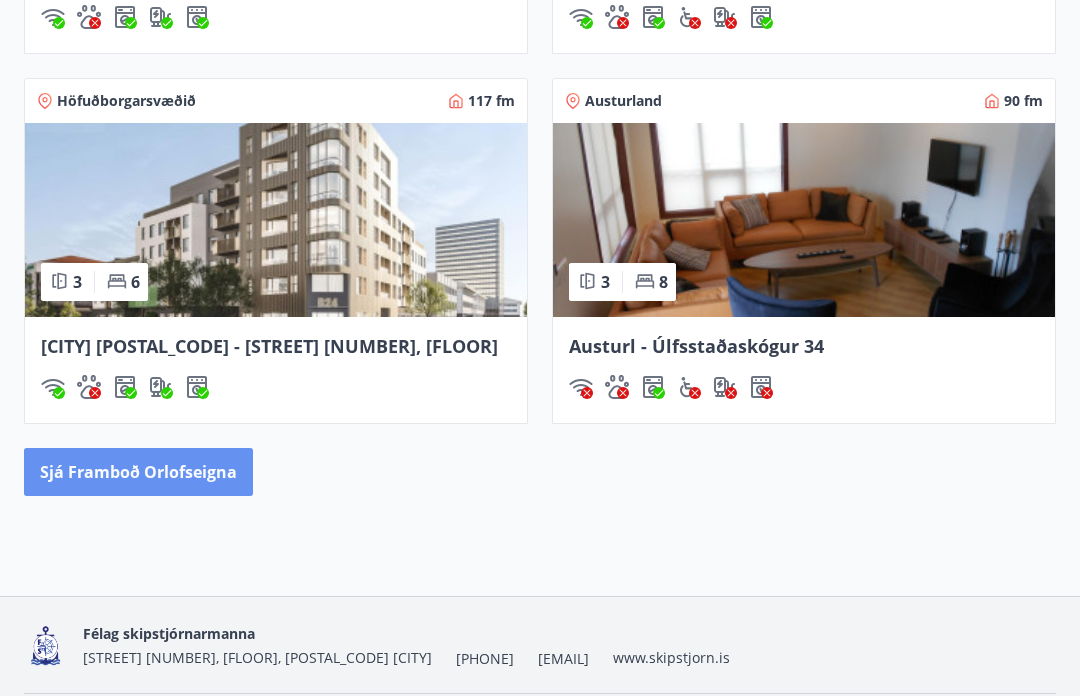 click on "Sjá framboð orlofseigna" at bounding box center (138, 472) 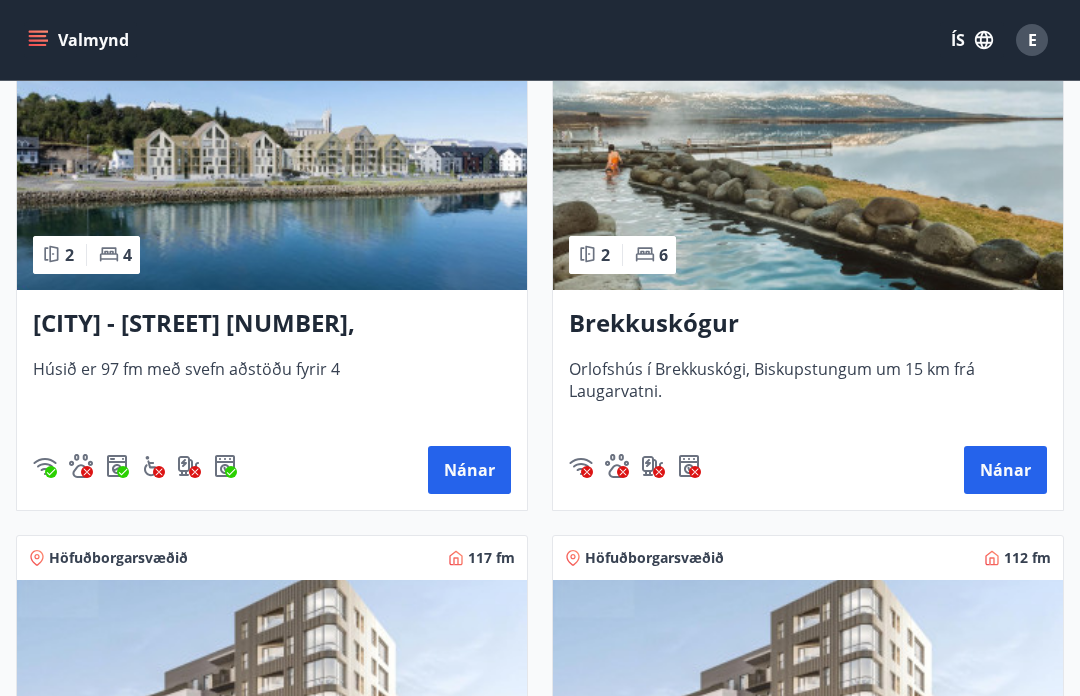 scroll, scrollTop: 449, scrollLeft: 0, axis: vertical 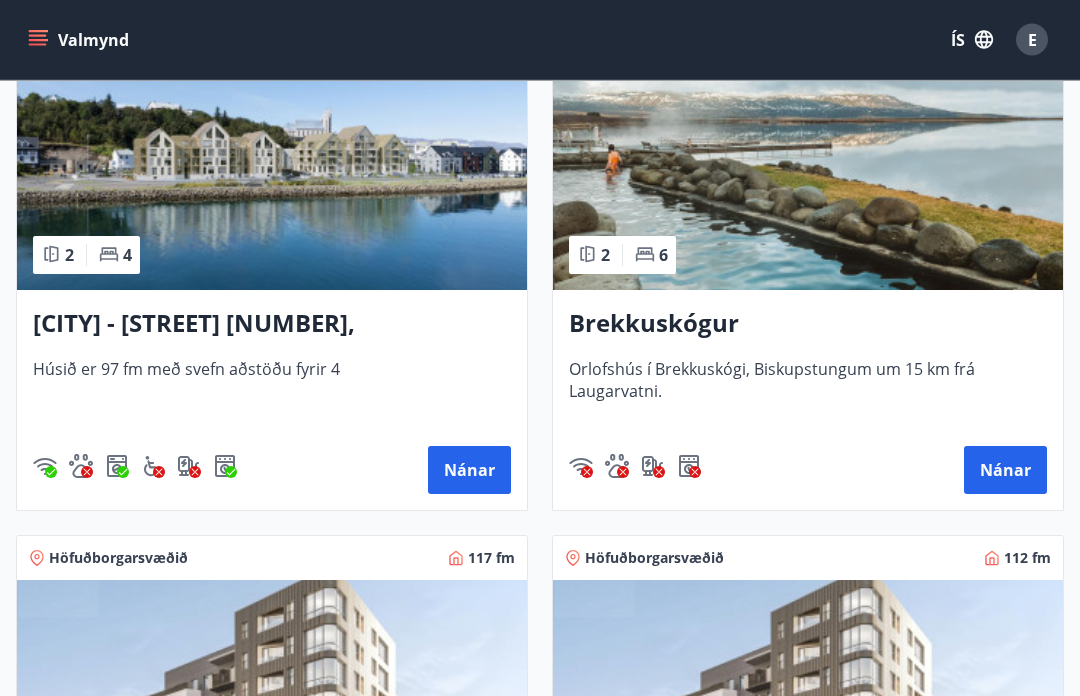 click on "Nánar" at bounding box center [1005, 471] 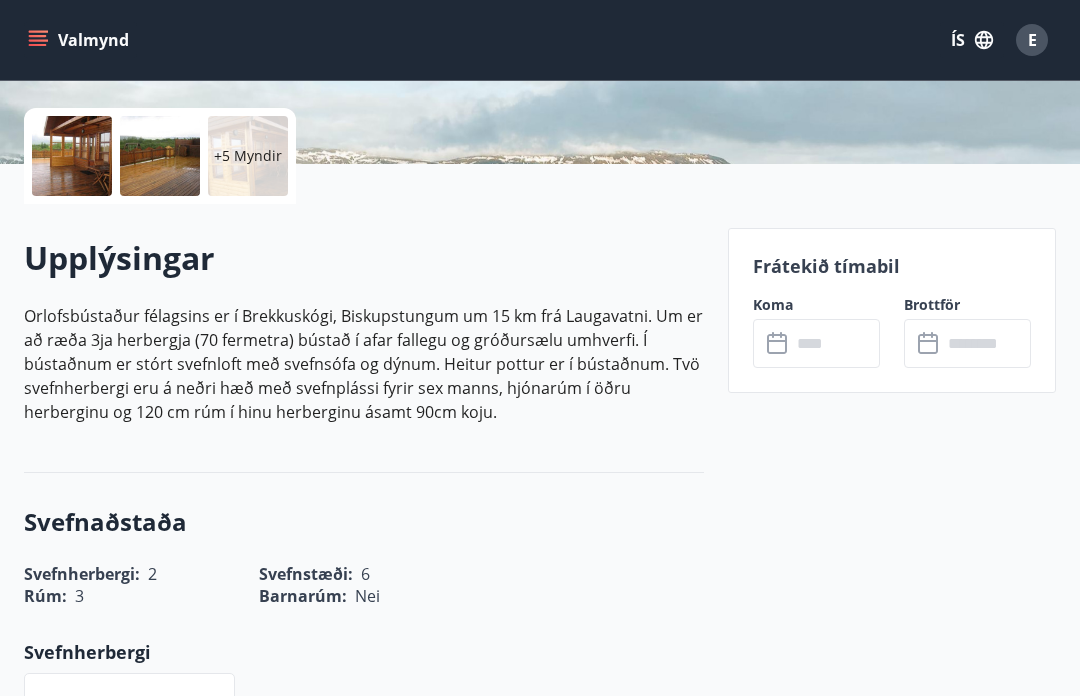 scroll, scrollTop: 449, scrollLeft: 0, axis: vertical 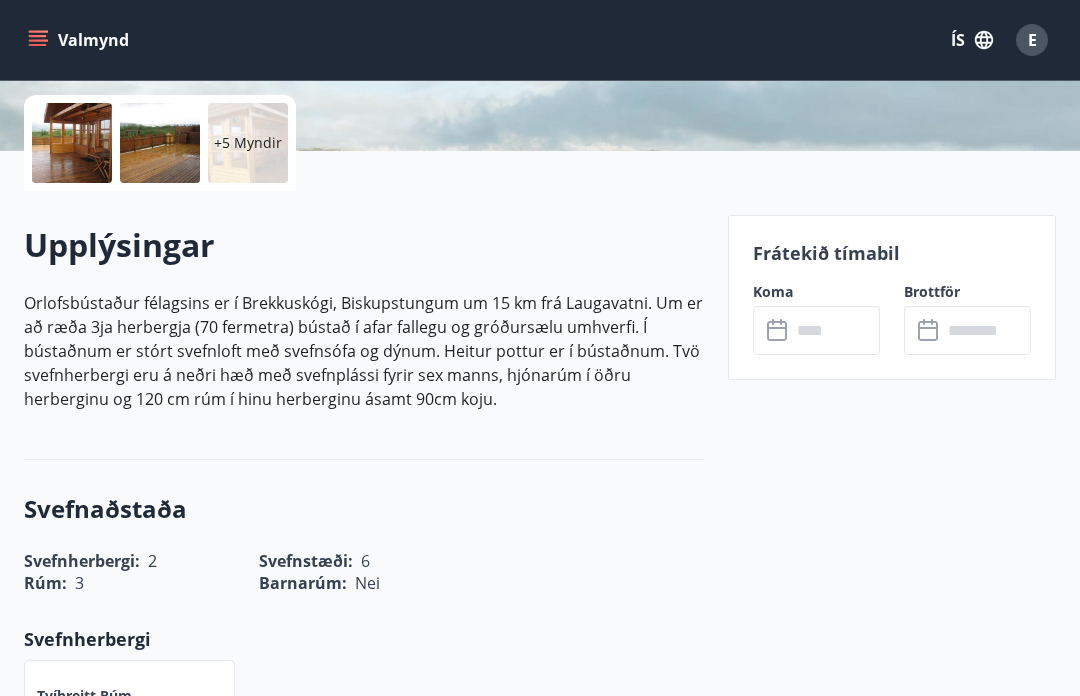 click 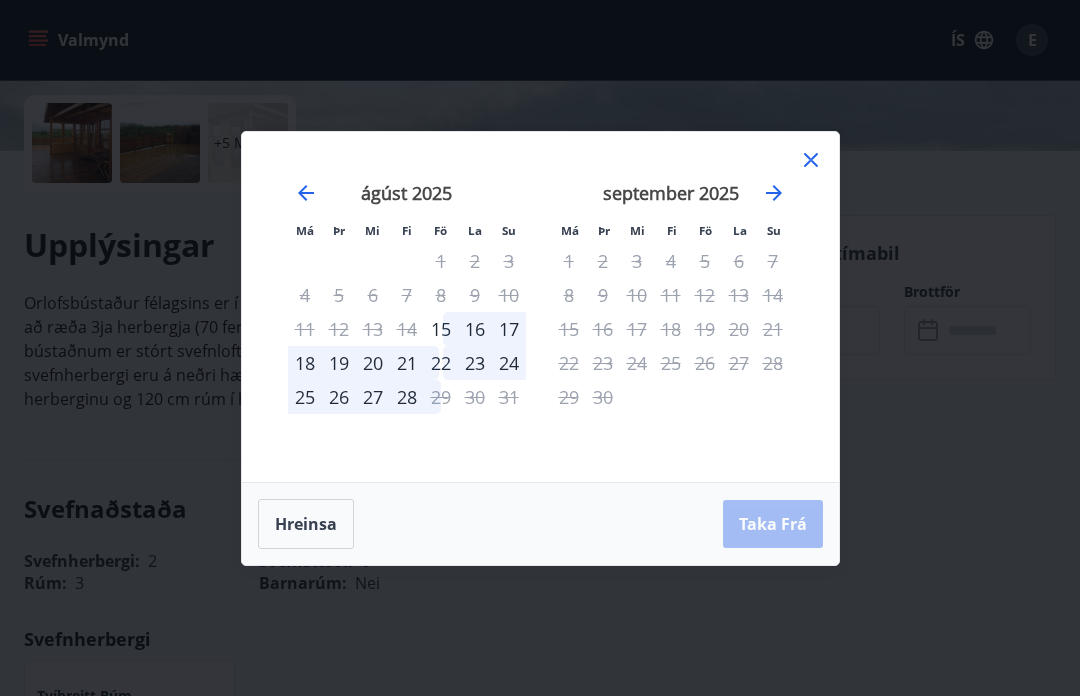 click 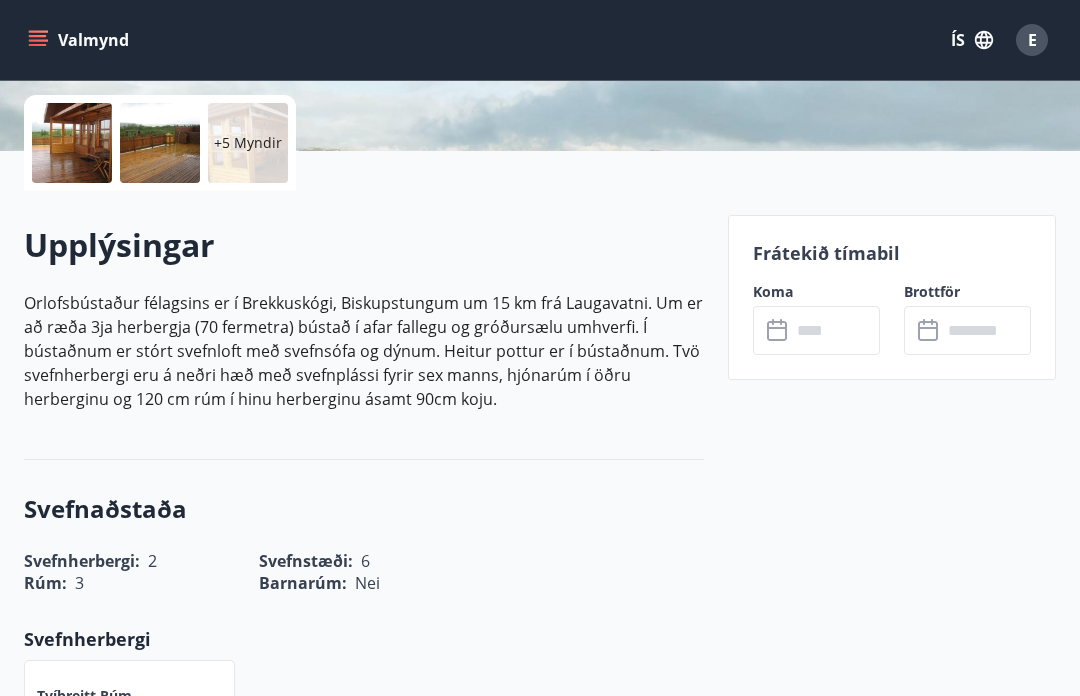 click on "Frátekið tímabil Koma ​ ​ Brottför ​ ​" at bounding box center (892, 1377) 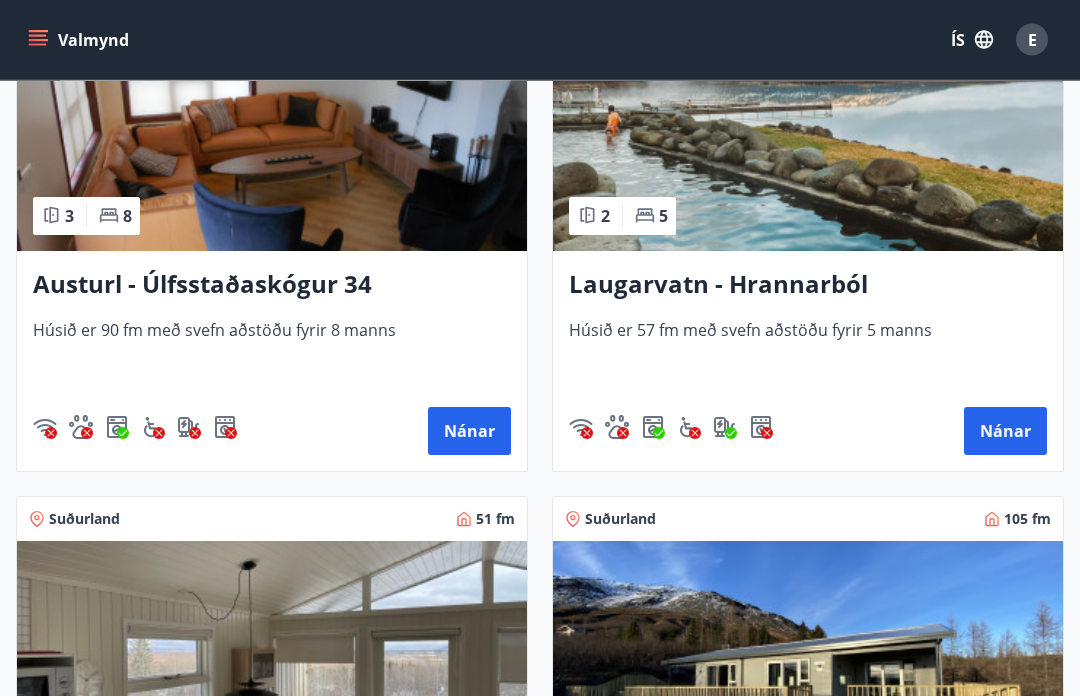 scroll, scrollTop: 4284, scrollLeft: 0, axis: vertical 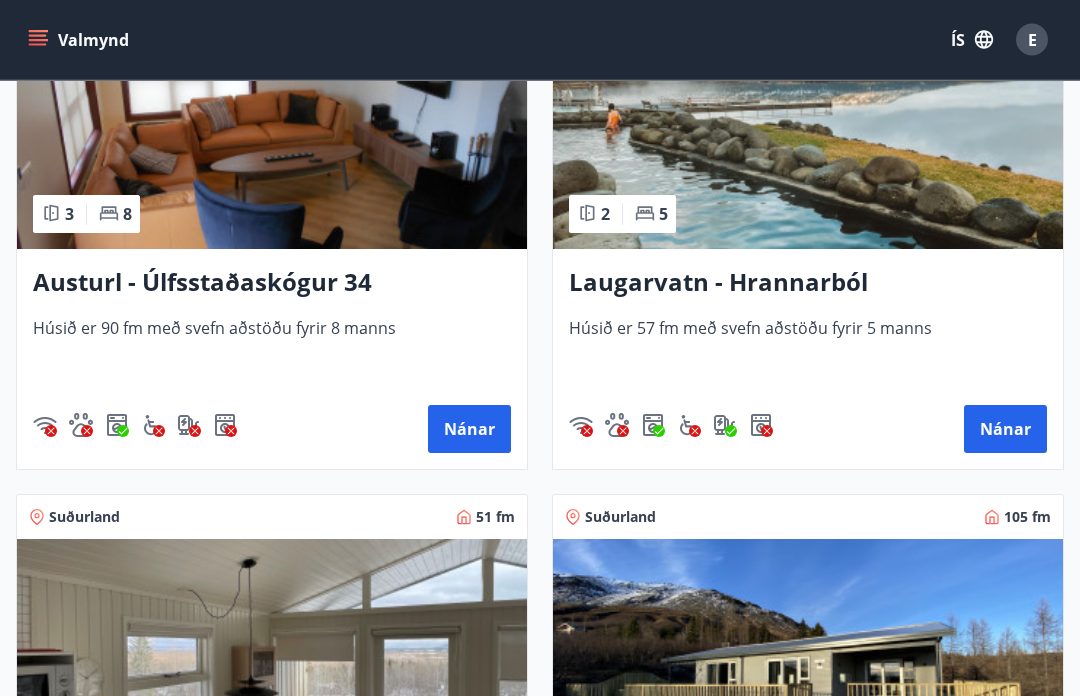 click on "Nánar" at bounding box center [1005, 430] 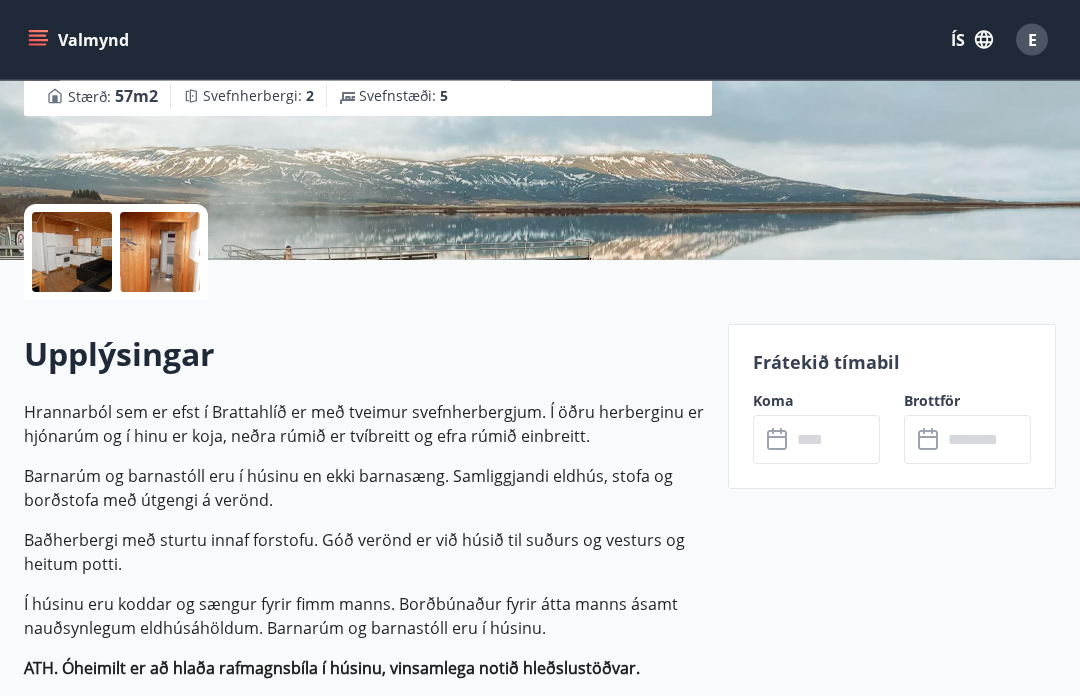 scroll, scrollTop: 349, scrollLeft: 0, axis: vertical 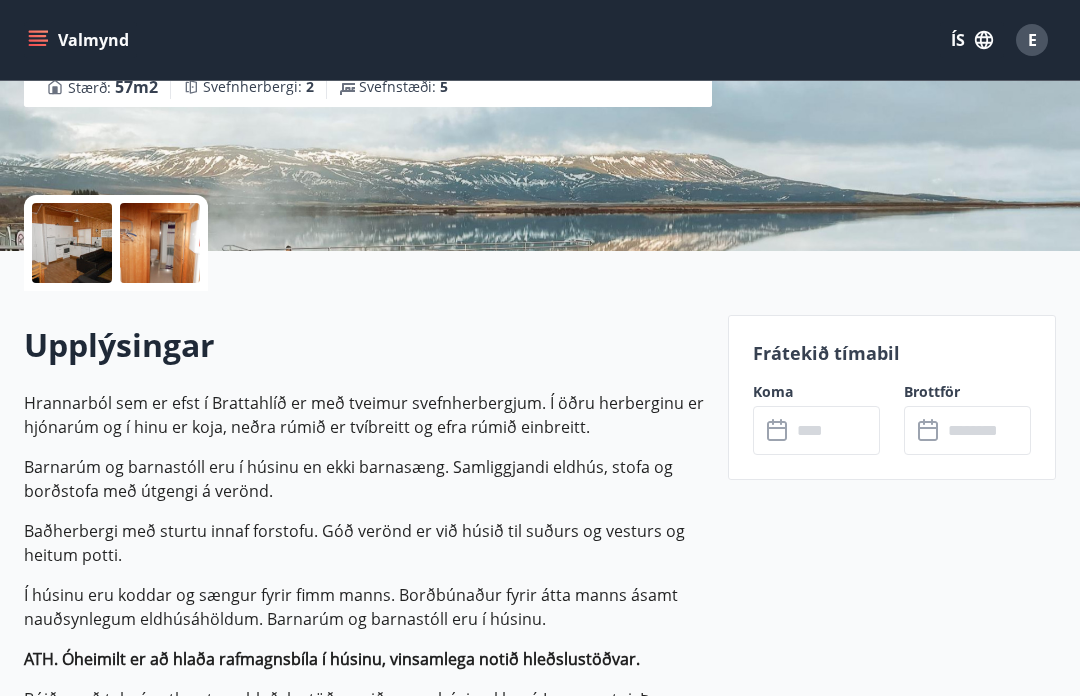 click at bounding box center [835, 430] 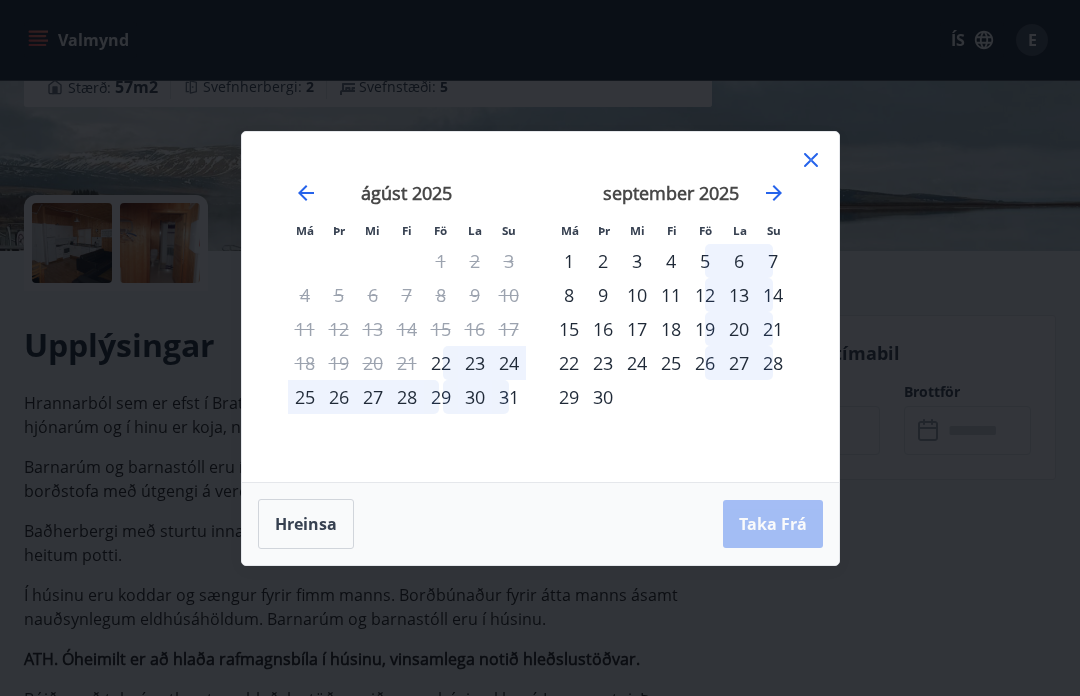 click 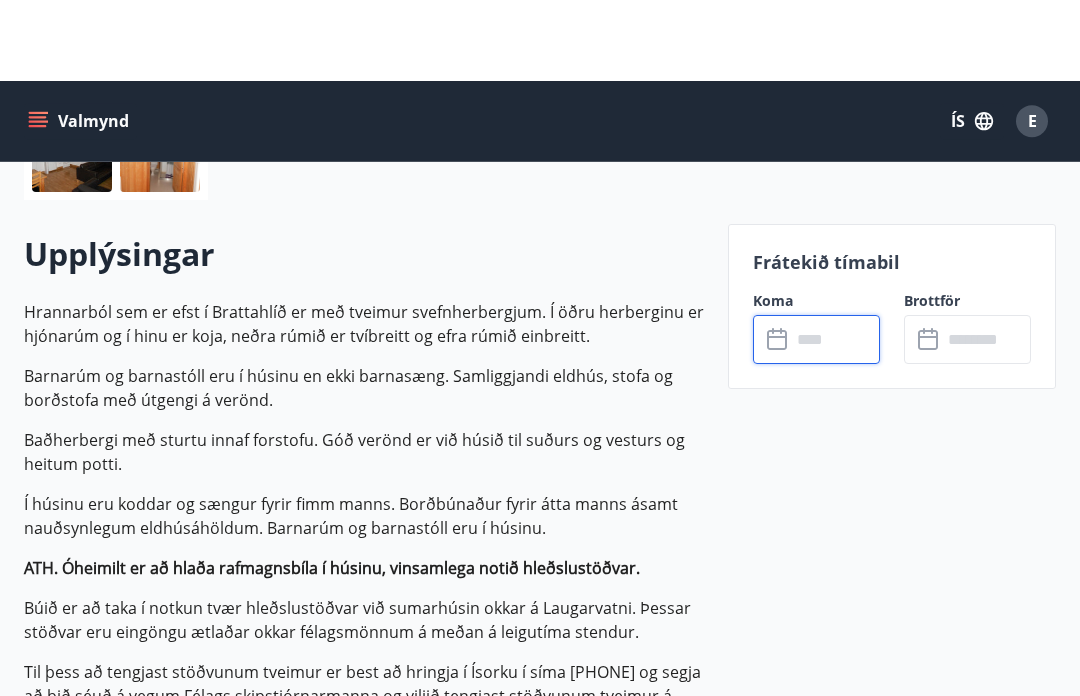 scroll, scrollTop: 0, scrollLeft: 0, axis: both 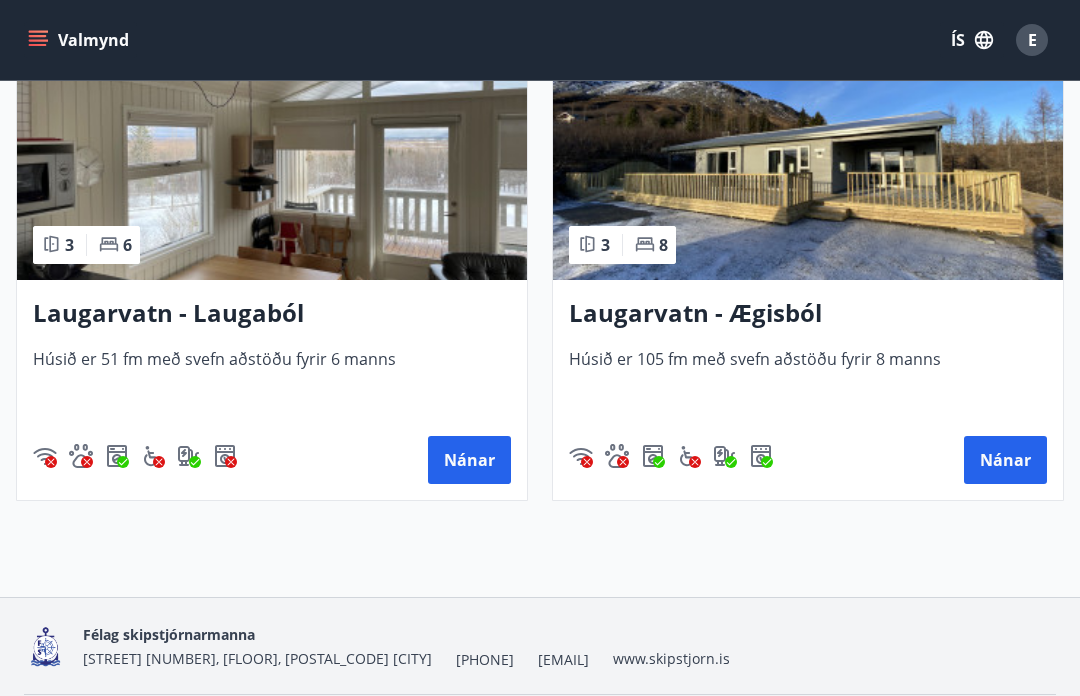 click on "Nánar" at bounding box center [469, 460] 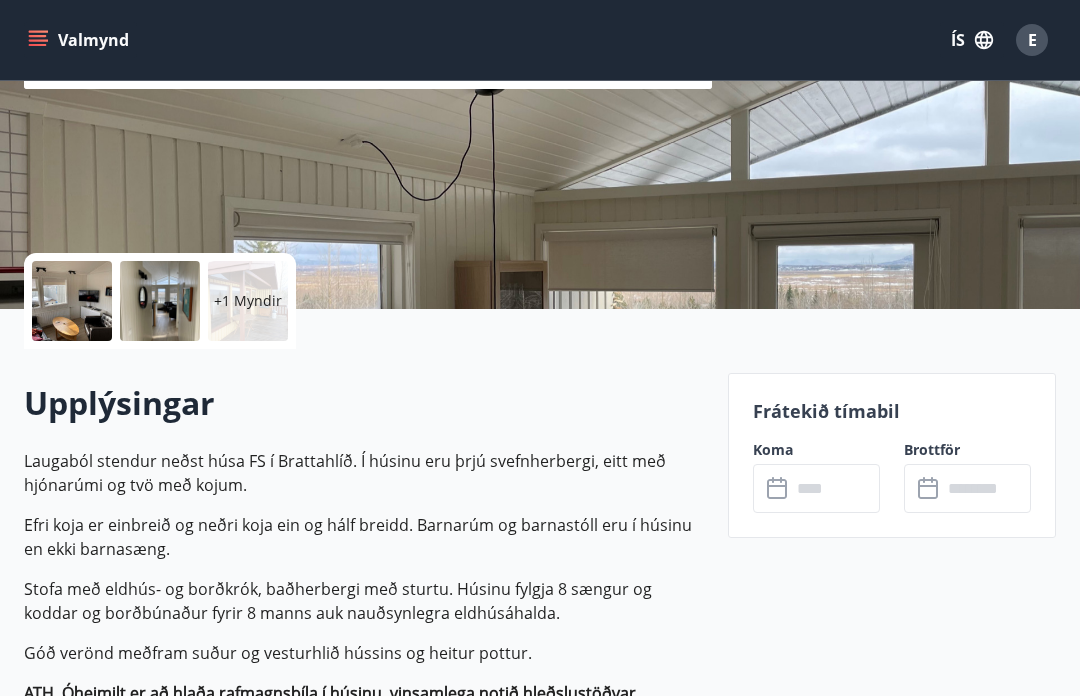 scroll, scrollTop: 293, scrollLeft: 0, axis: vertical 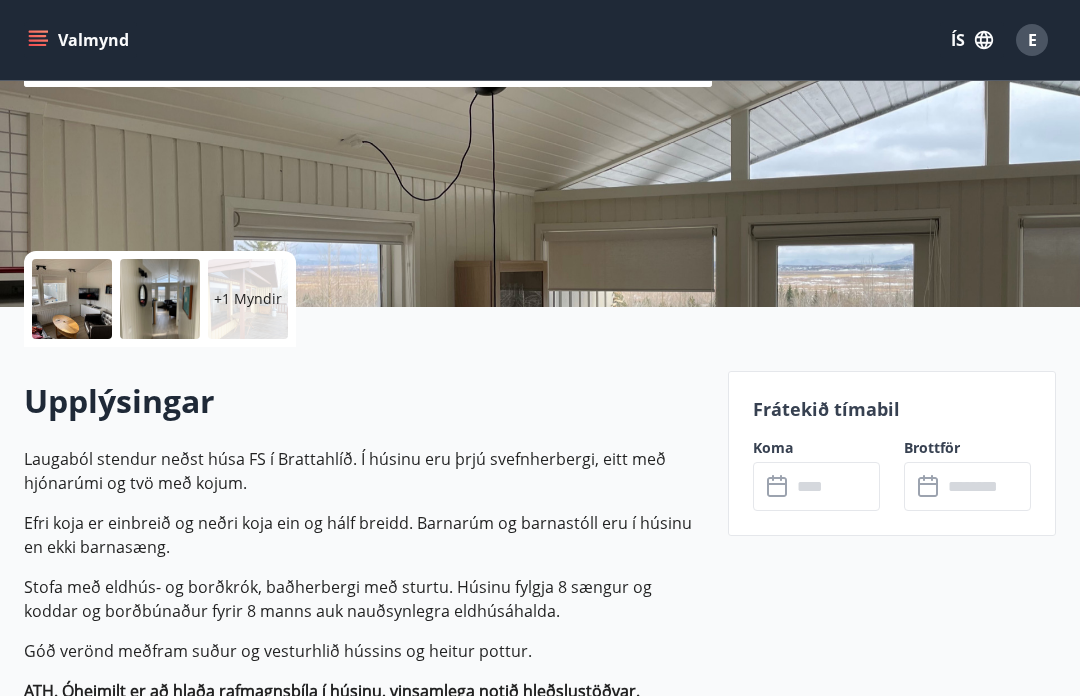 click at bounding box center [835, 486] 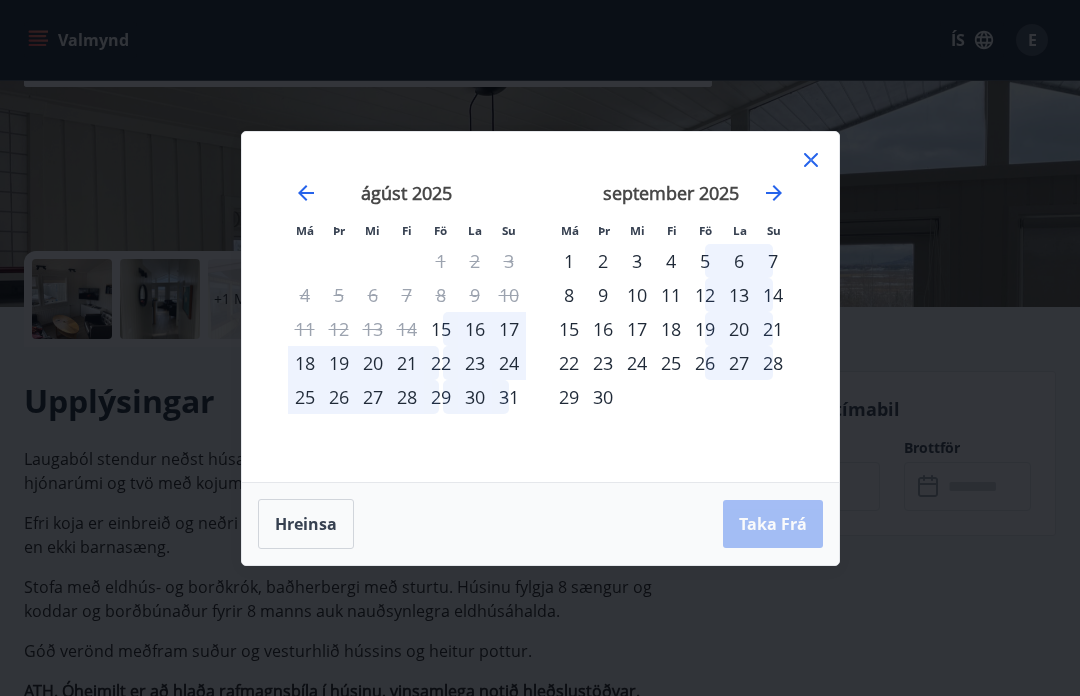 click 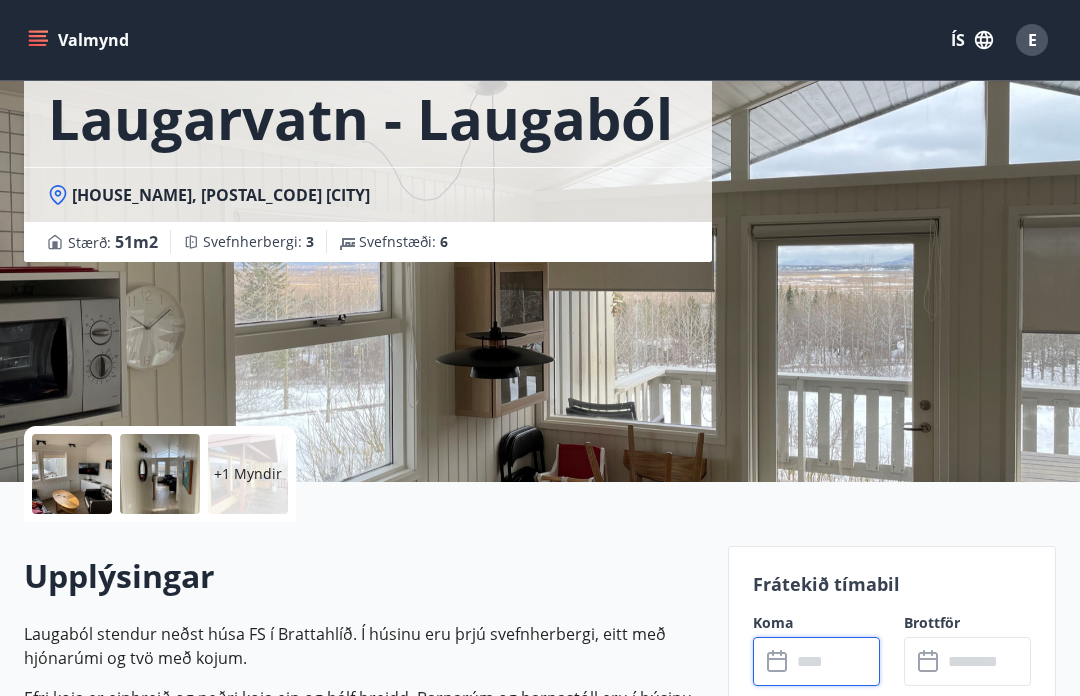 scroll, scrollTop: 80, scrollLeft: 0, axis: vertical 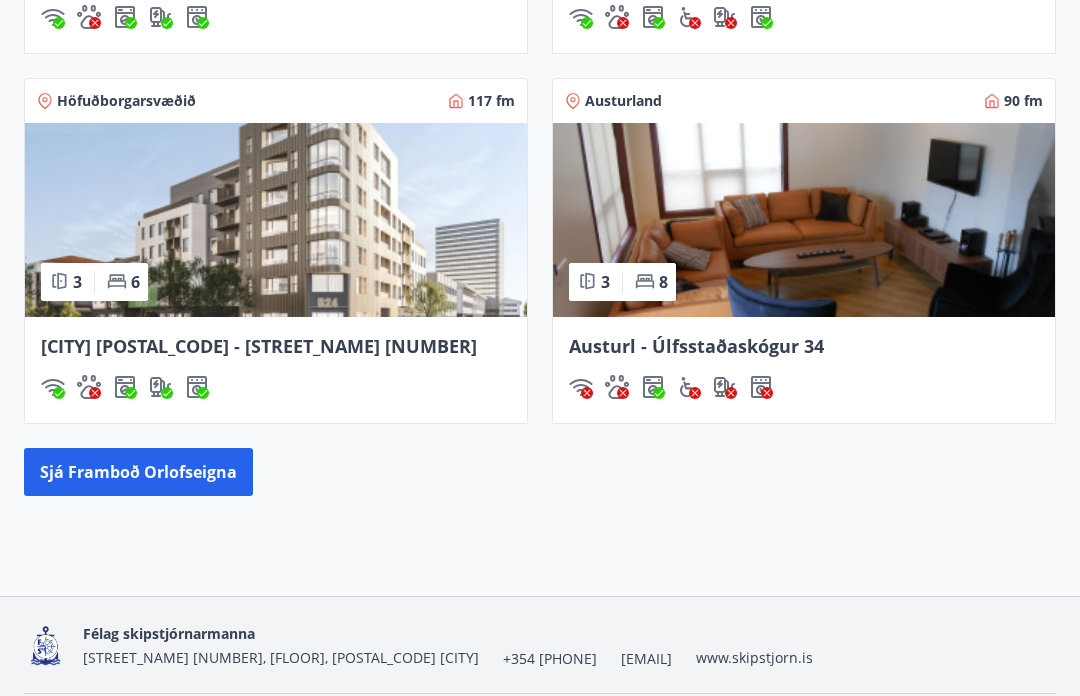 click on "Sjá framboð orlofseigna" at bounding box center (138, 472) 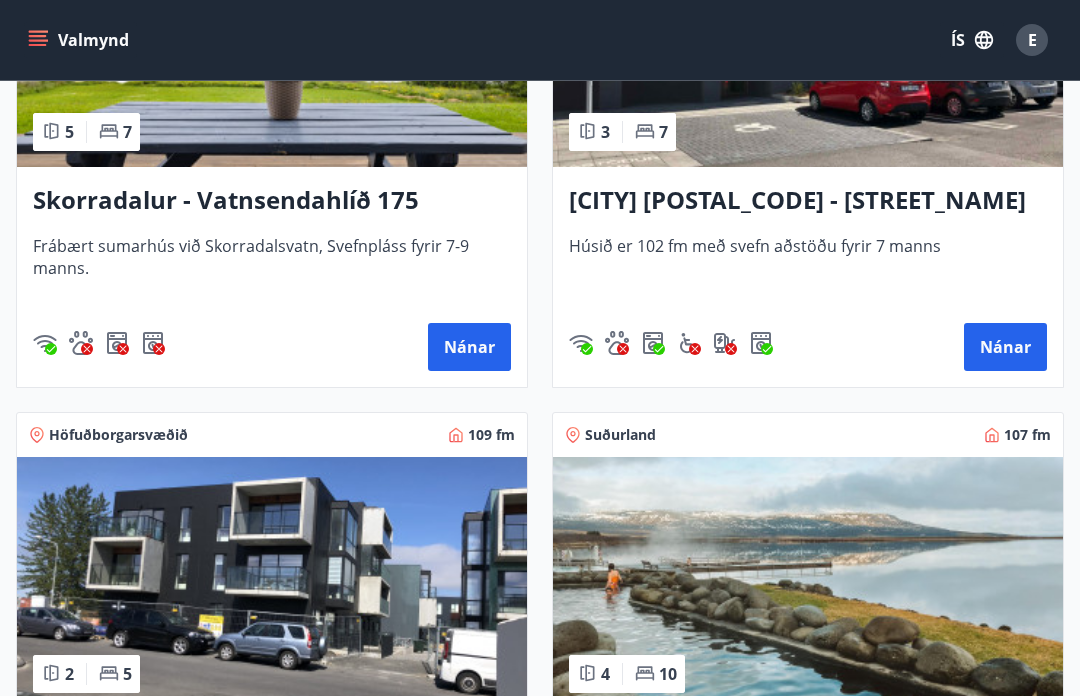 scroll, scrollTop: 2178, scrollLeft: 0, axis: vertical 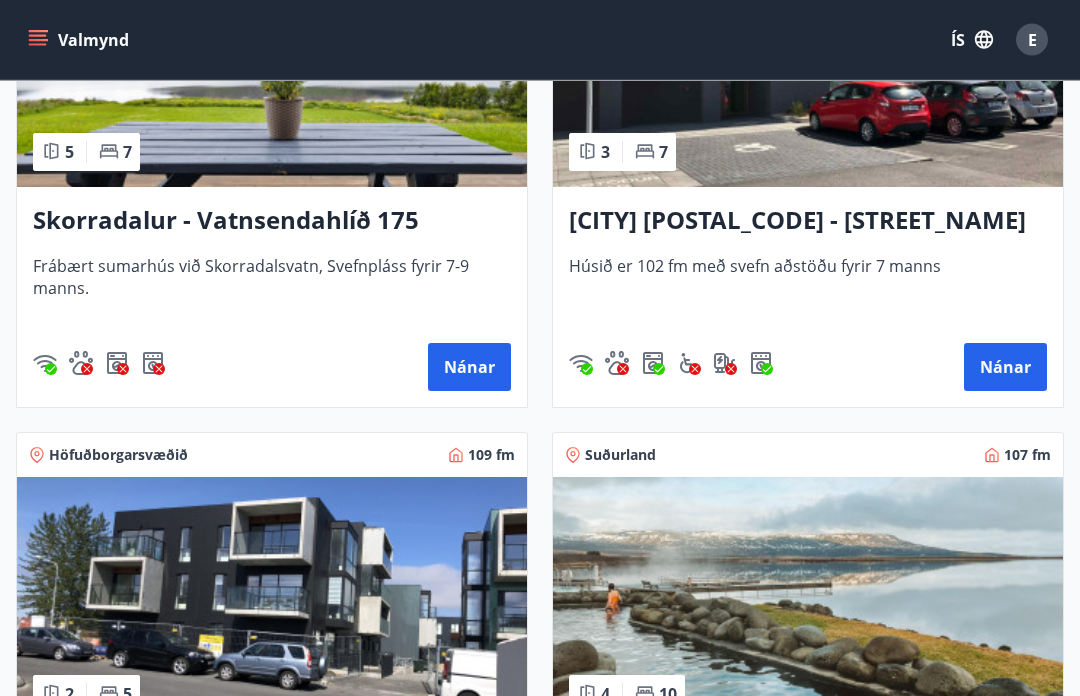 click on "Nánar" at bounding box center (469, 368) 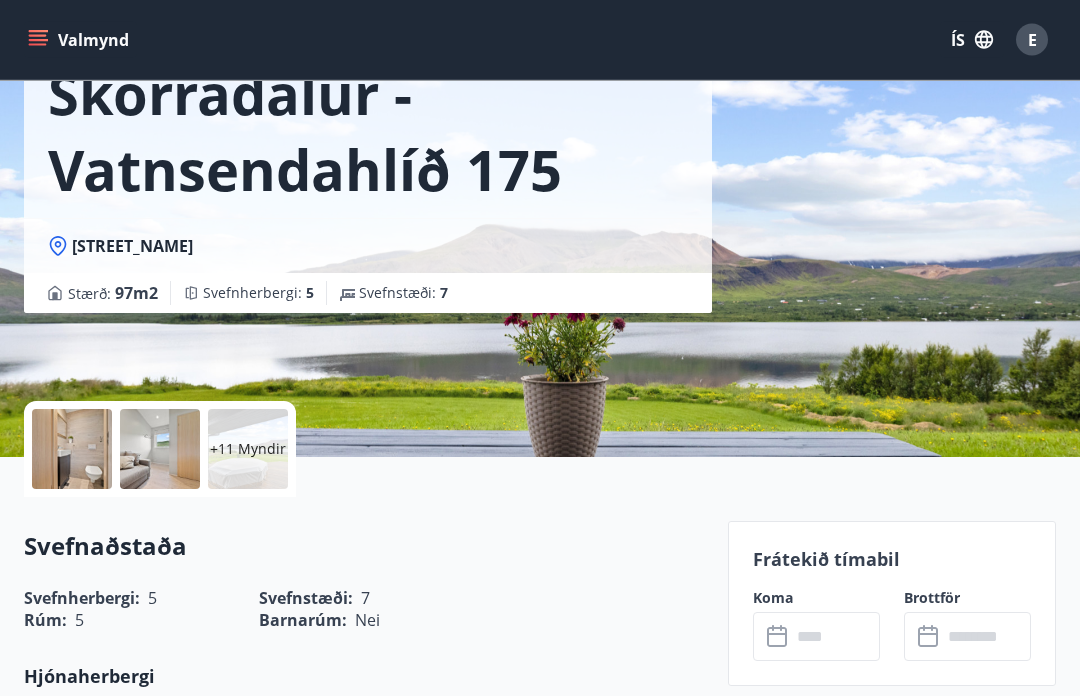 scroll, scrollTop: 143, scrollLeft: 0, axis: vertical 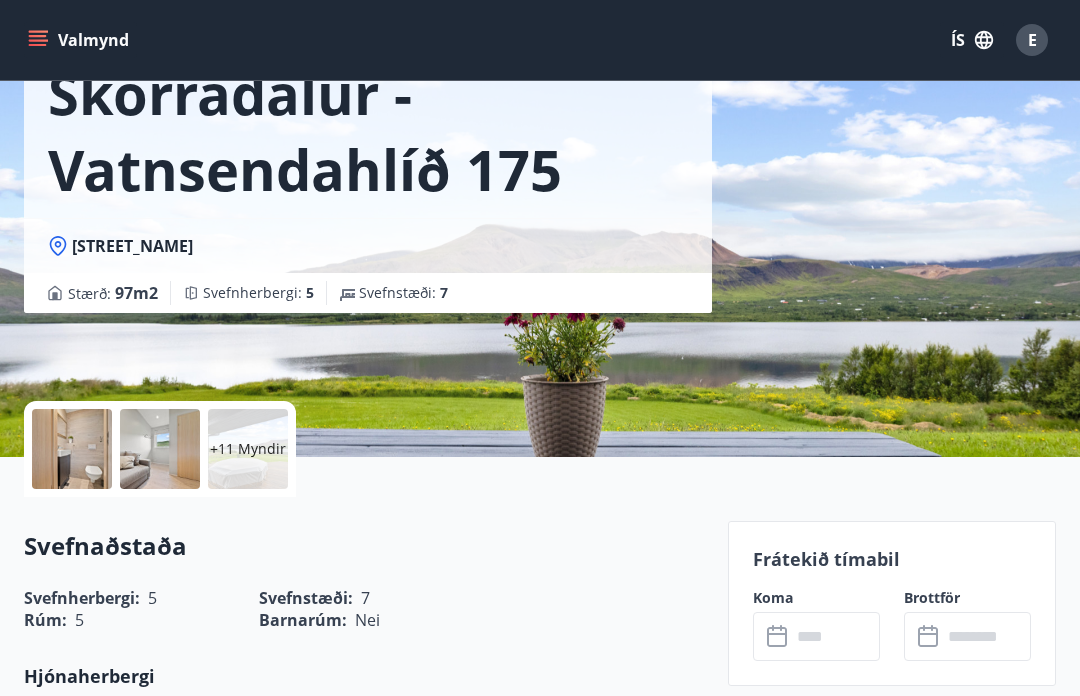 click at bounding box center [835, 636] 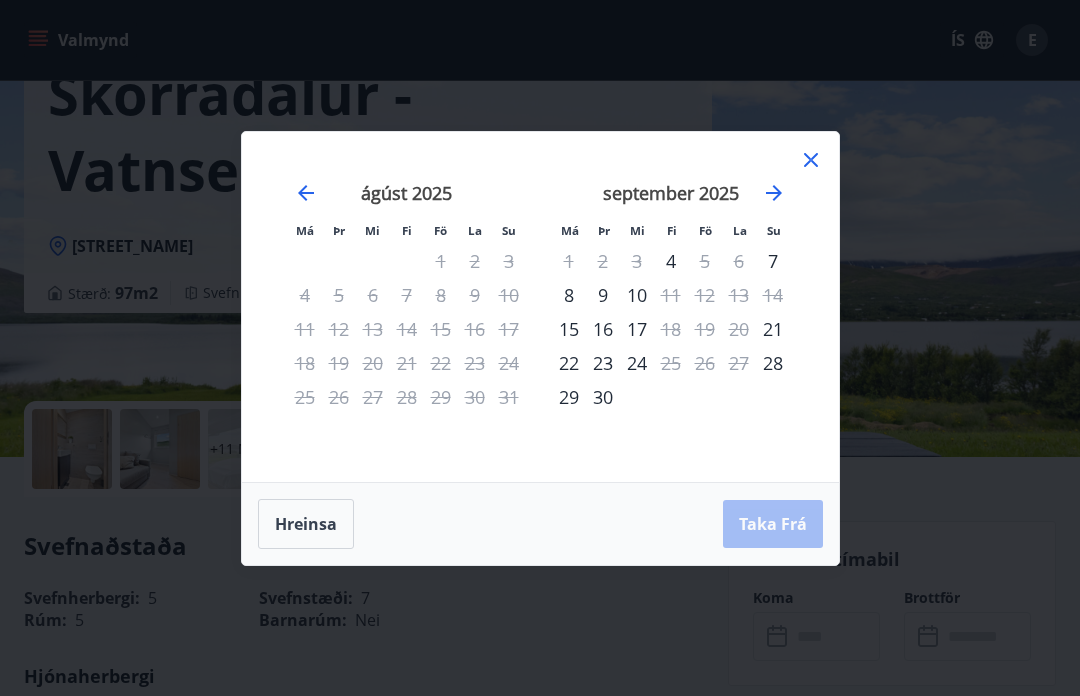 click 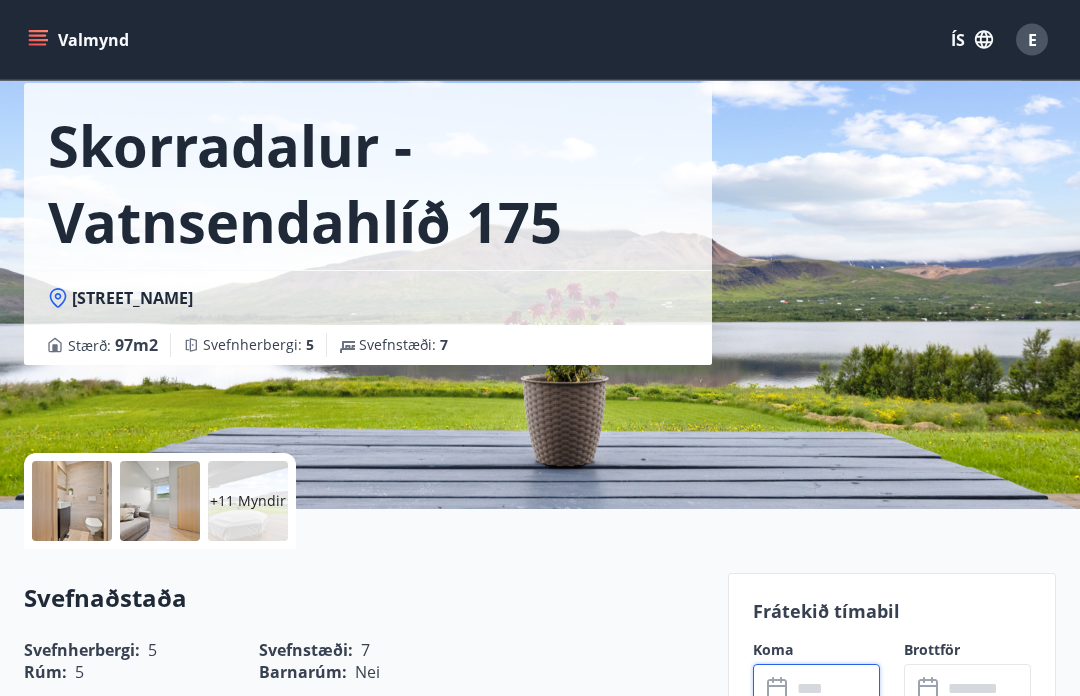 scroll, scrollTop: 0, scrollLeft: 0, axis: both 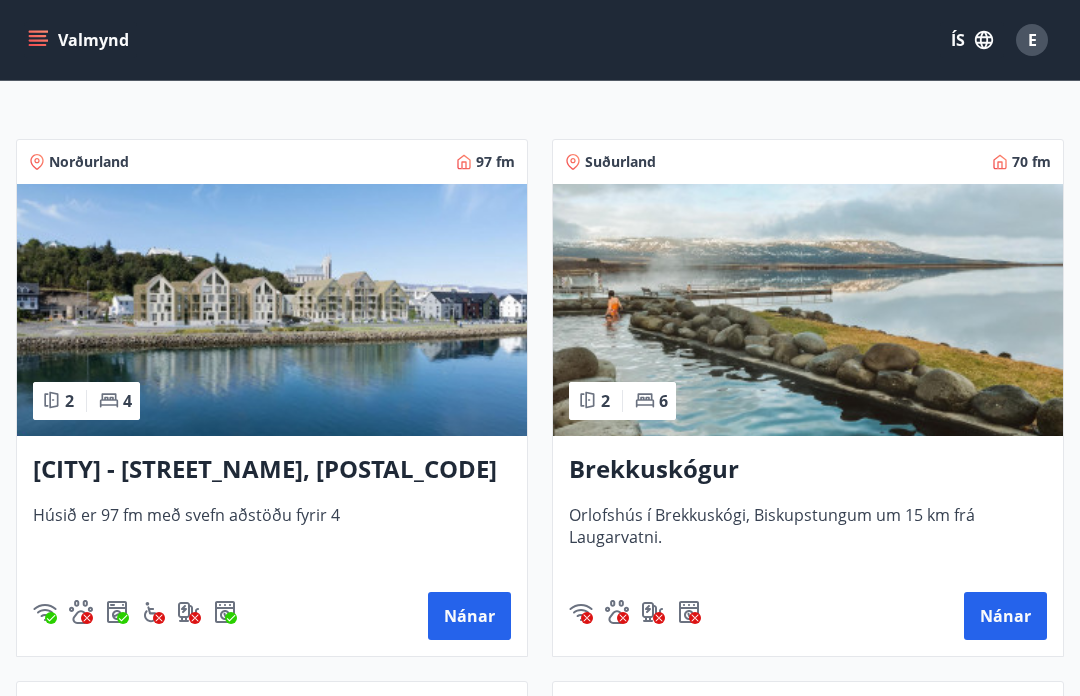 click on "Nánar" at bounding box center [469, 616] 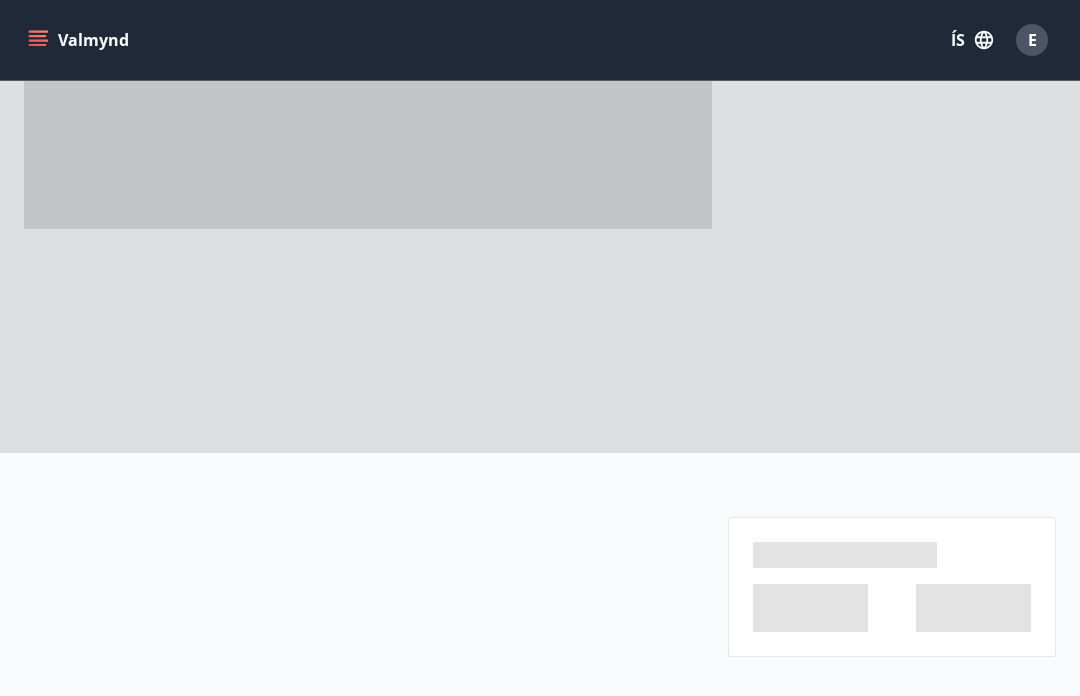 scroll, scrollTop: 0, scrollLeft: 0, axis: both 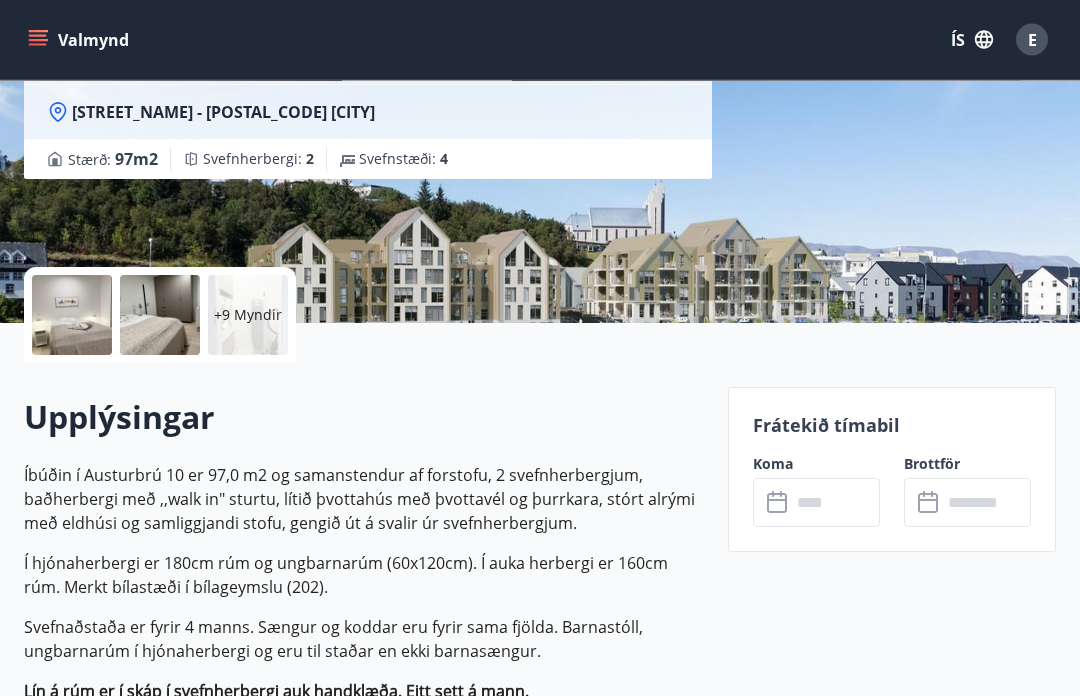 click 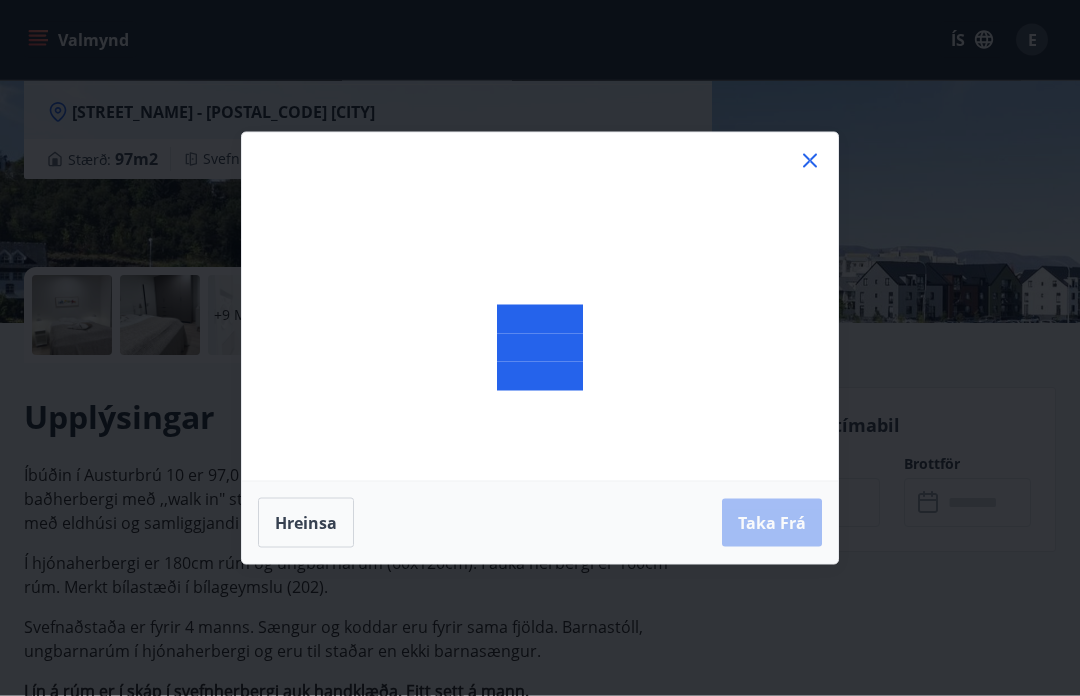 scroll, scrollTop: 277, scrollLeft: 0, axis: vertical 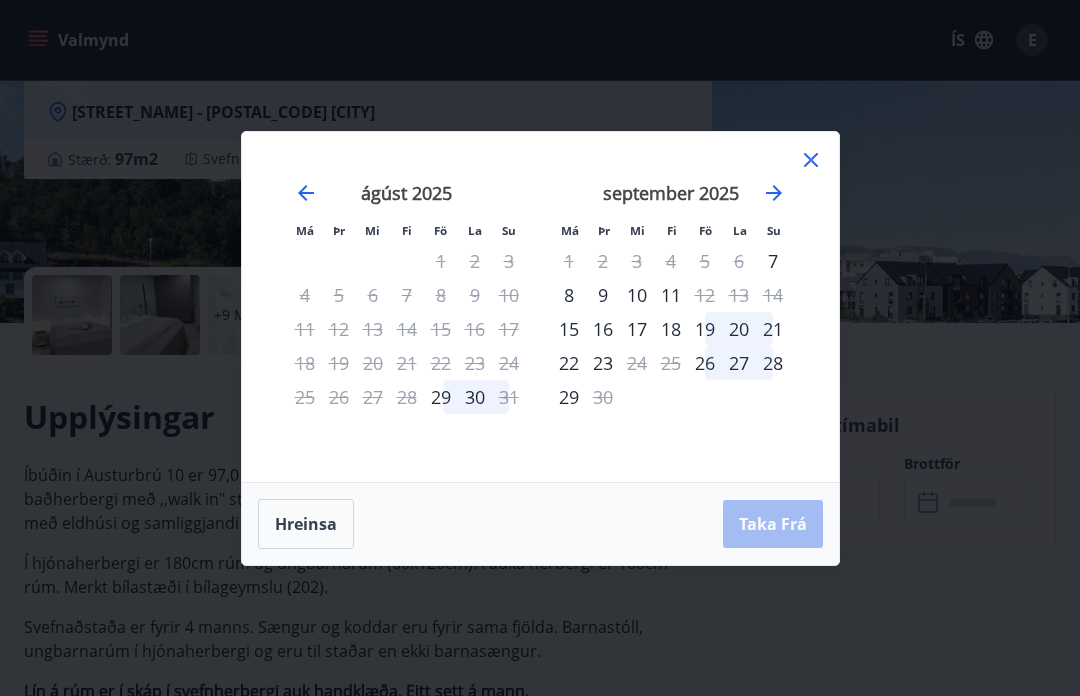 click 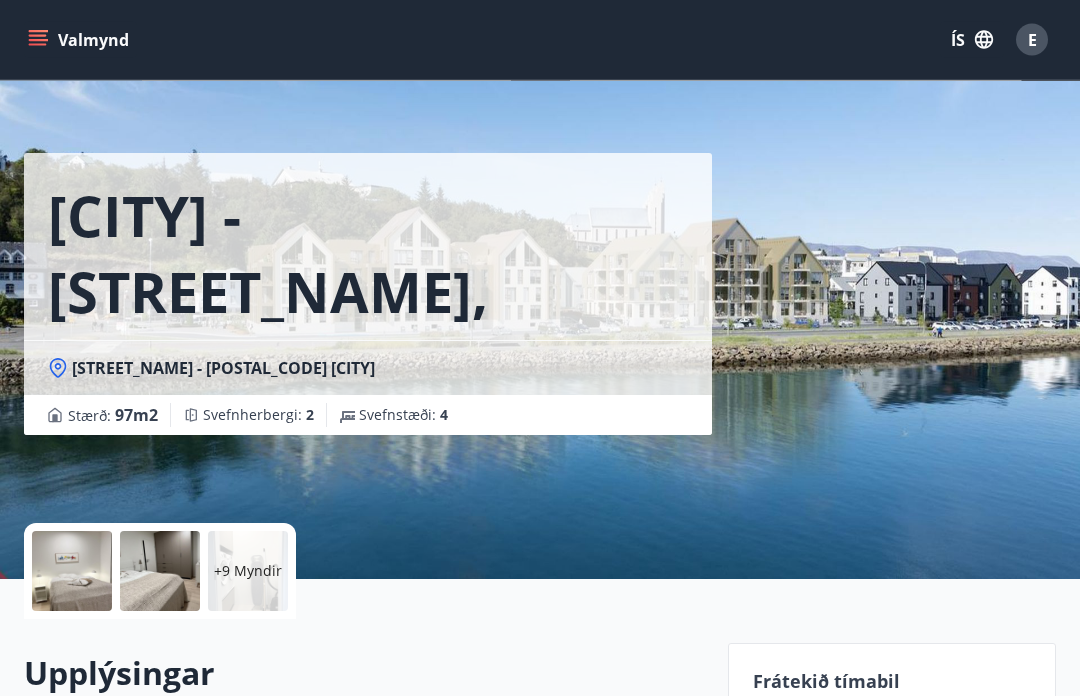 scroll, scrollTop: 0, scrollLeft: 0, axis: both 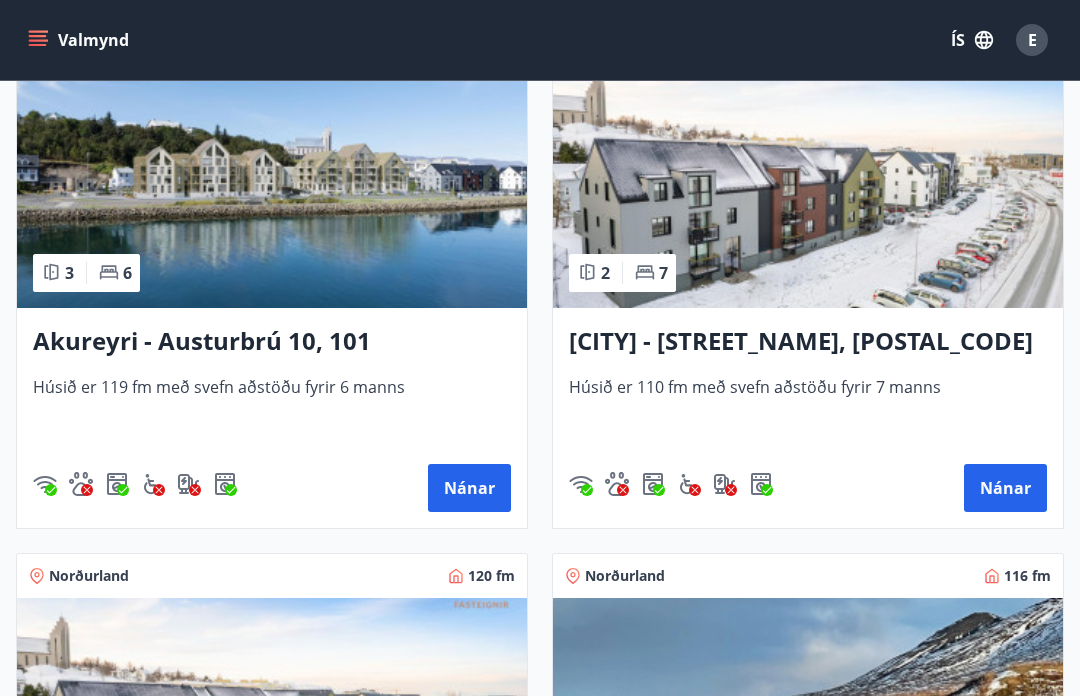 click on "Nánar" at bounding box center [1005, 488] 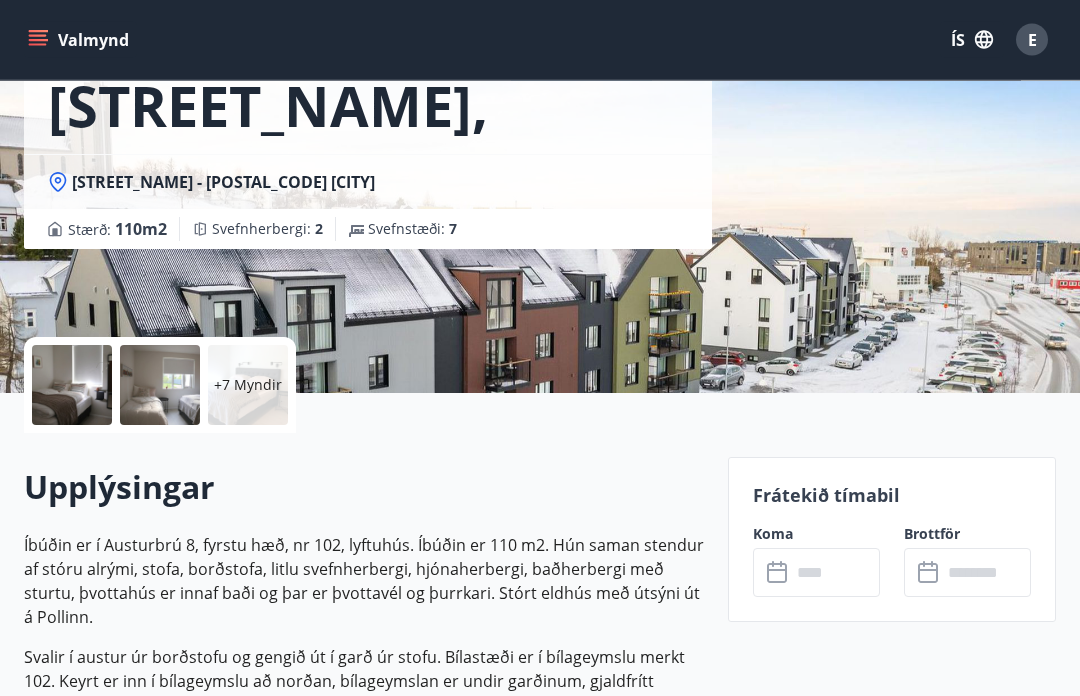 scroll, scrollTop: 208, scrollLeft: 0, axis: vertical 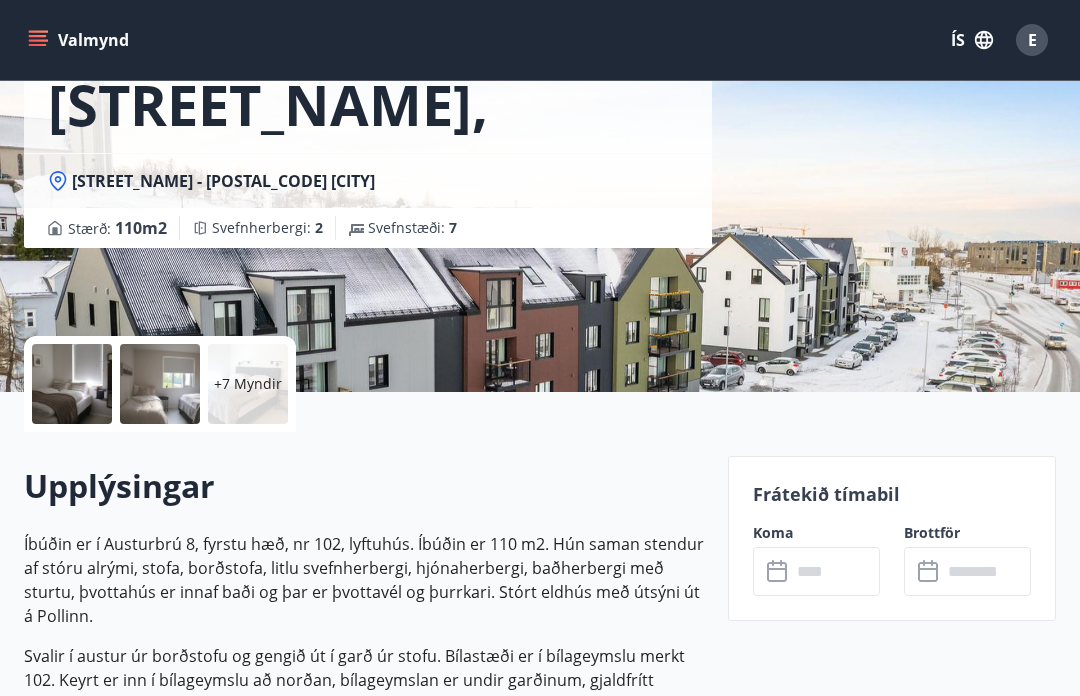 click at bounding box center [835, 571] 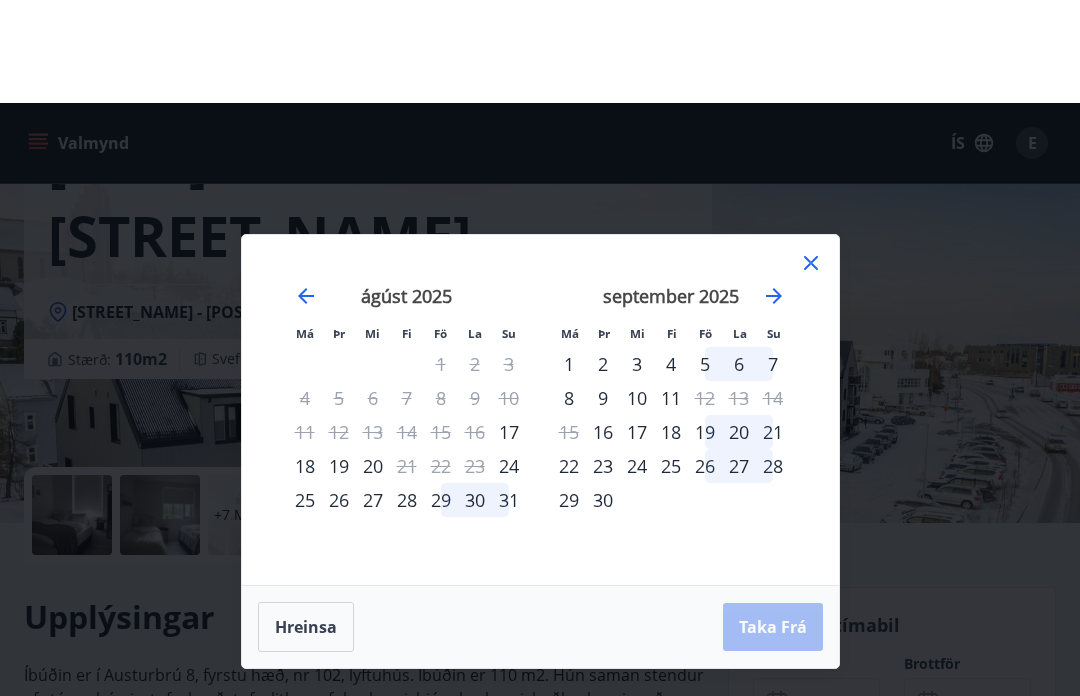 scroll, scrollTop: 0, scrollLeft: 0, axis: both 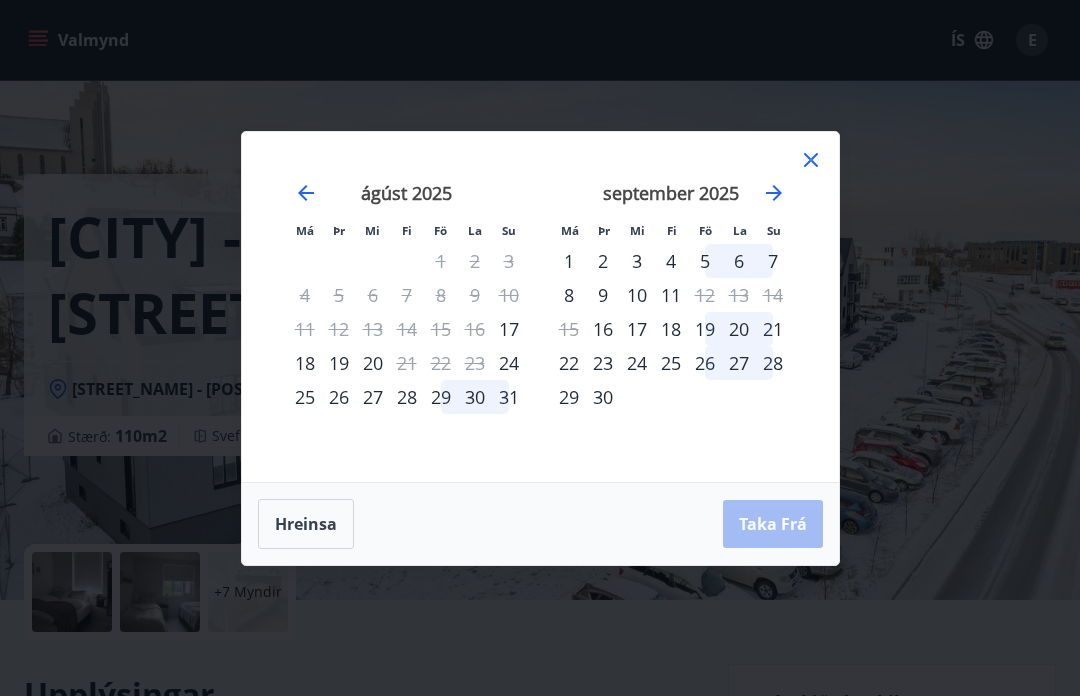 click 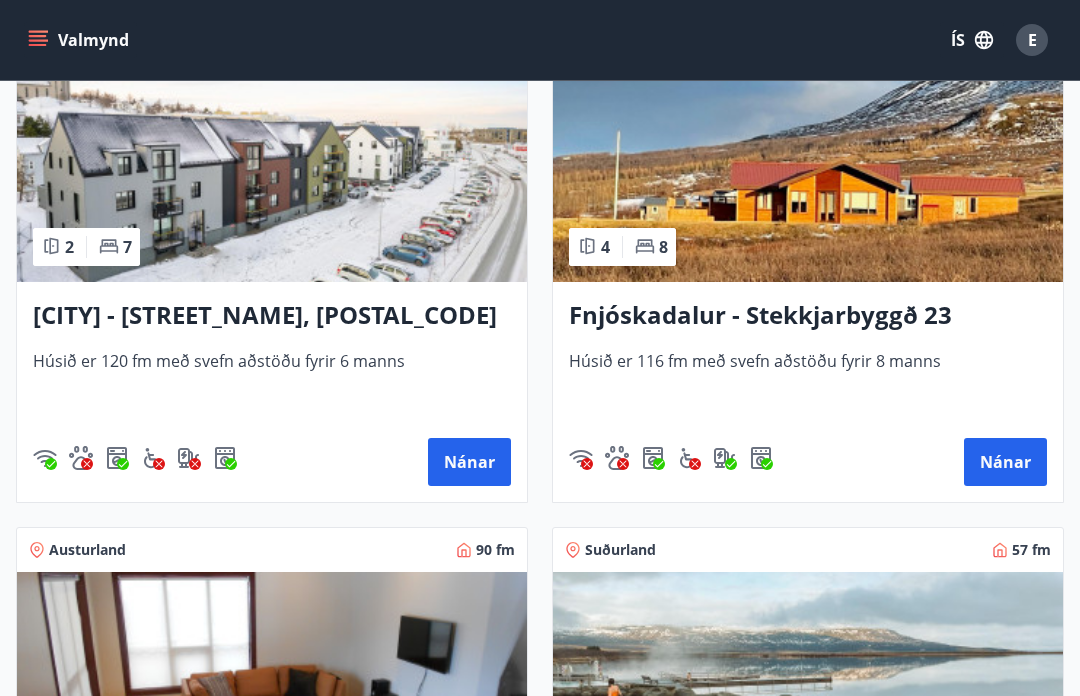 scroll, scrollTop: 3709, scrollLeft: 0, axis: vertical 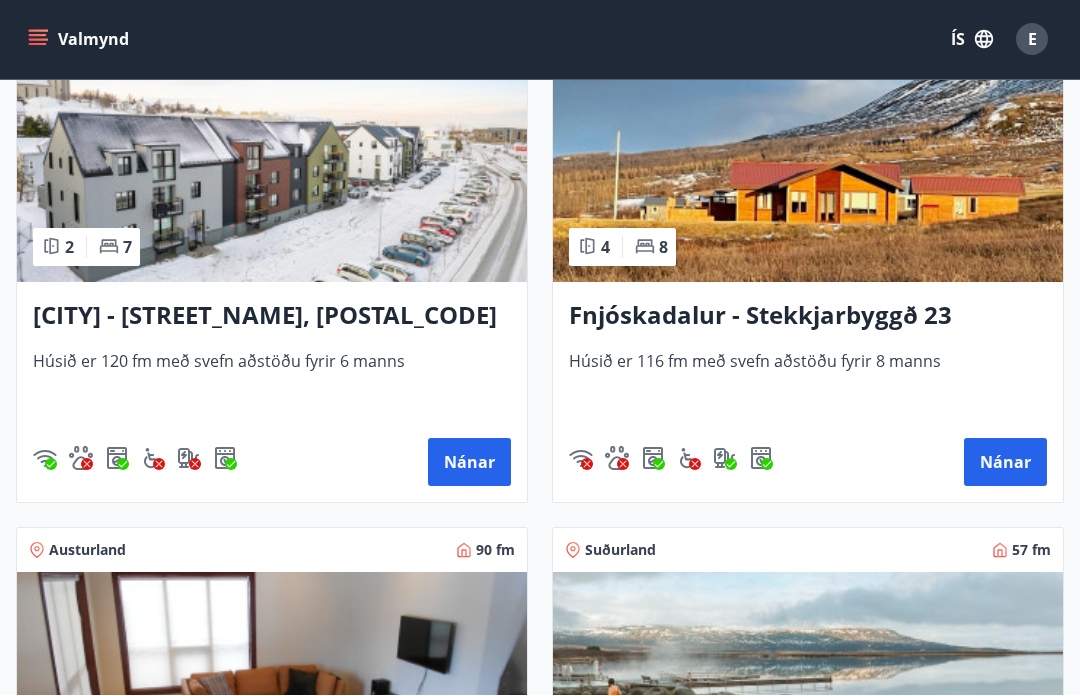 click on "Nánar" at bounding box center [469, 463] 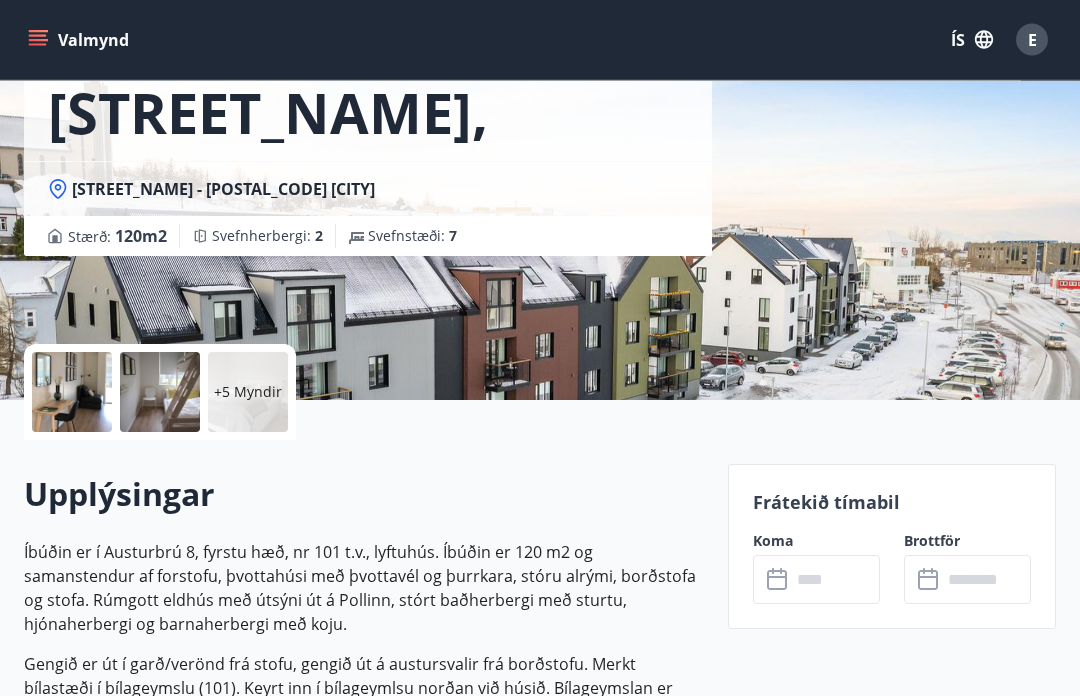 scroll, scrollTop: 205, scrollLeft: 0, axis: vertical 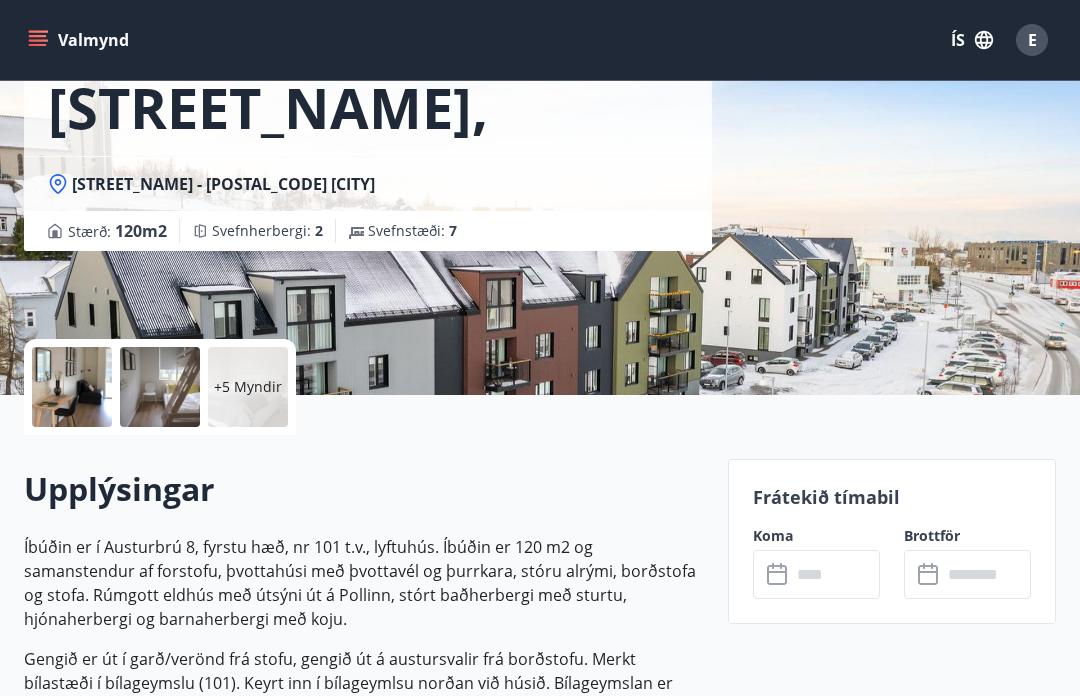 click 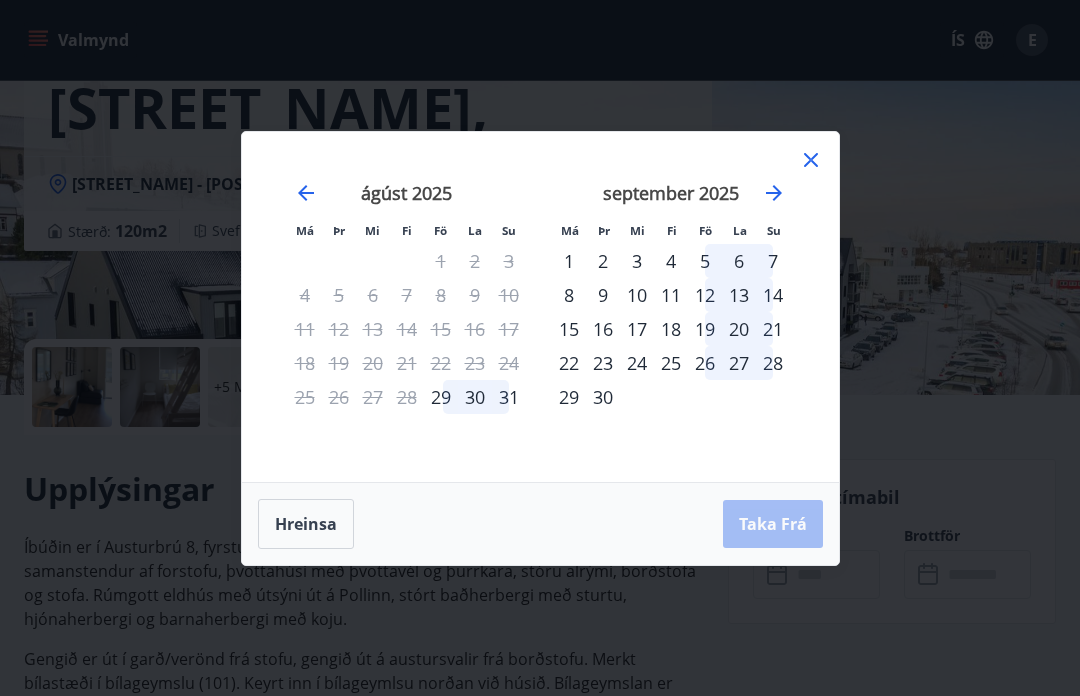 click 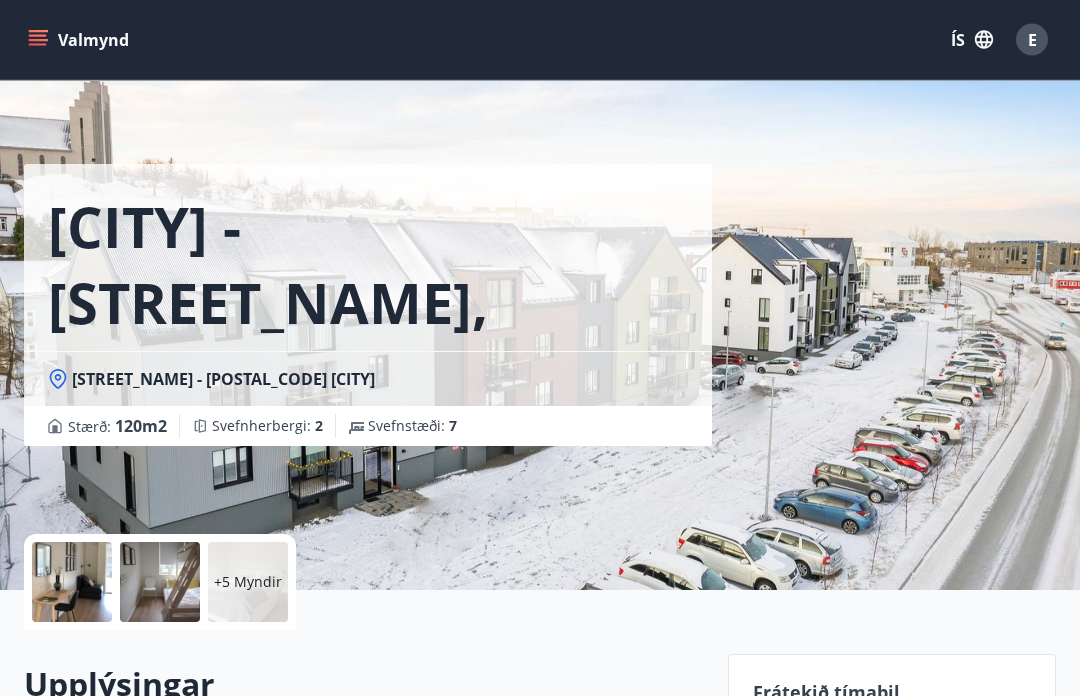 scroll, scrollTop: 0, scrollLeft: 0, axis: both 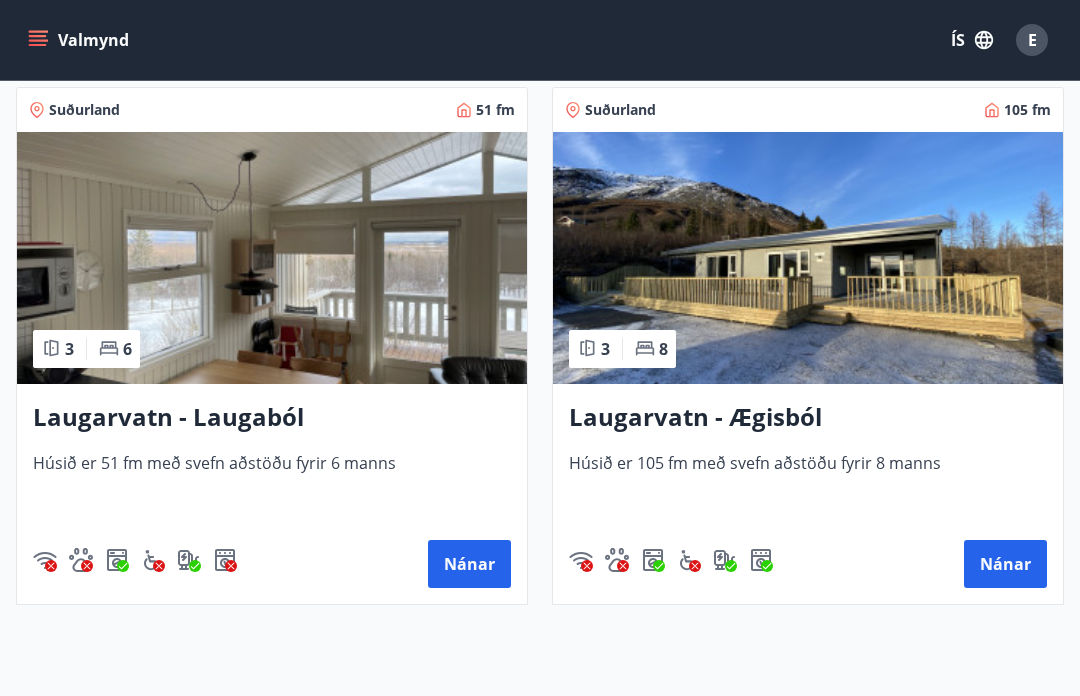 click on "Nánar" at bounding box center [1005, 564] 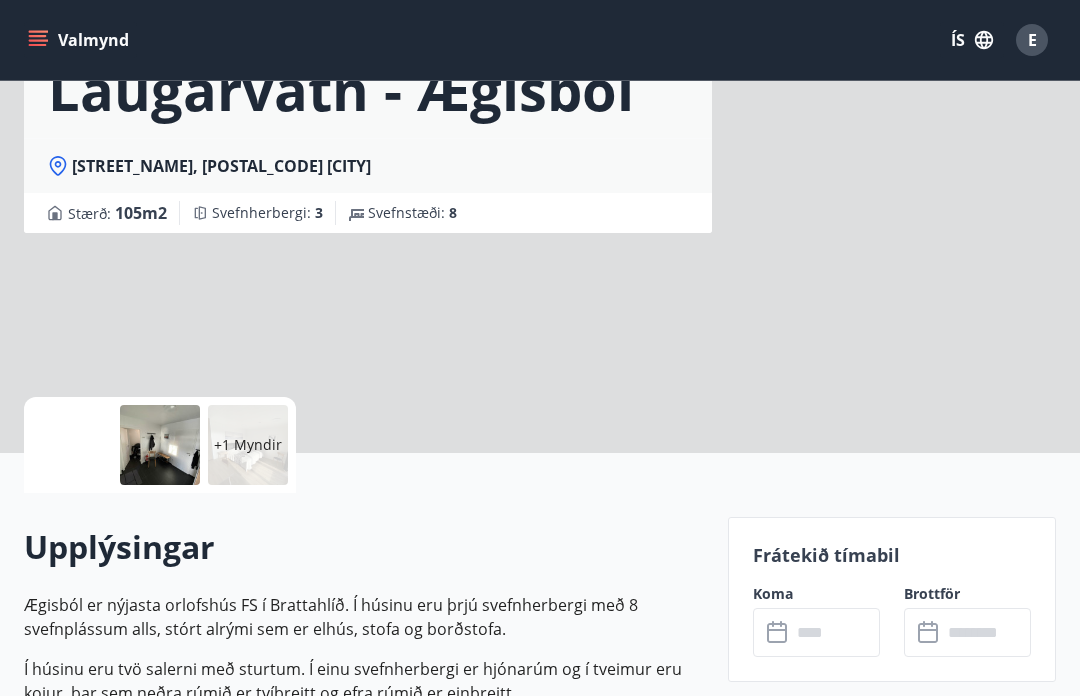 scroll, scrollTop: 0, scrollLeft: 0, axis: both 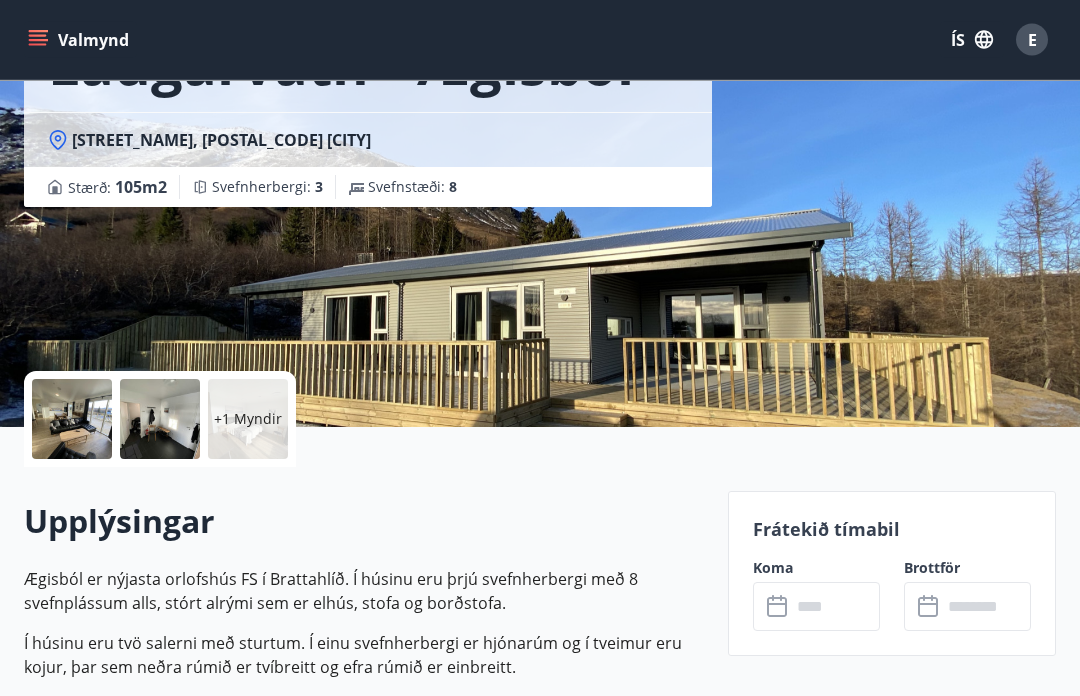 click at bounding box center (835, 607) 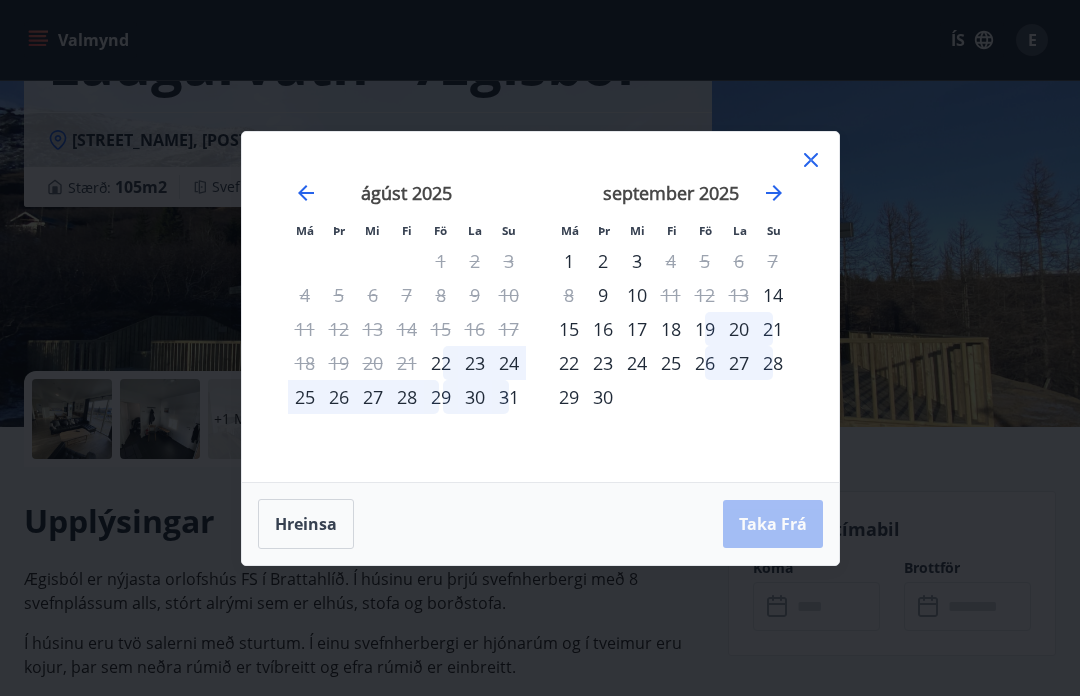click 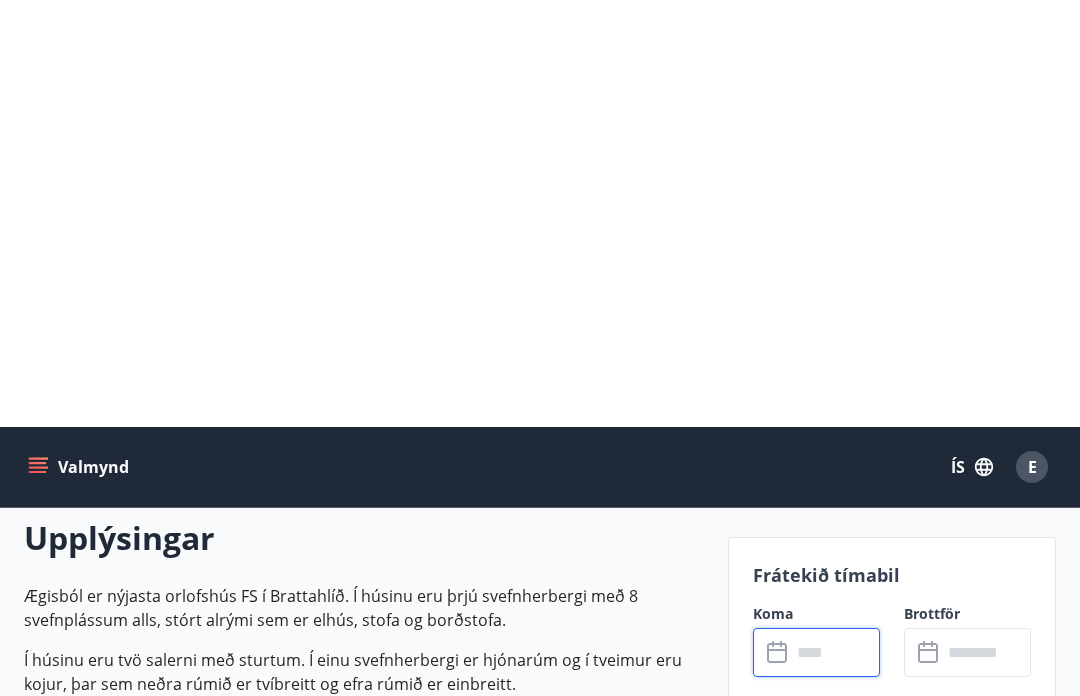 scroll, scrollTop: 0, scrollLeft: 0, axis: both 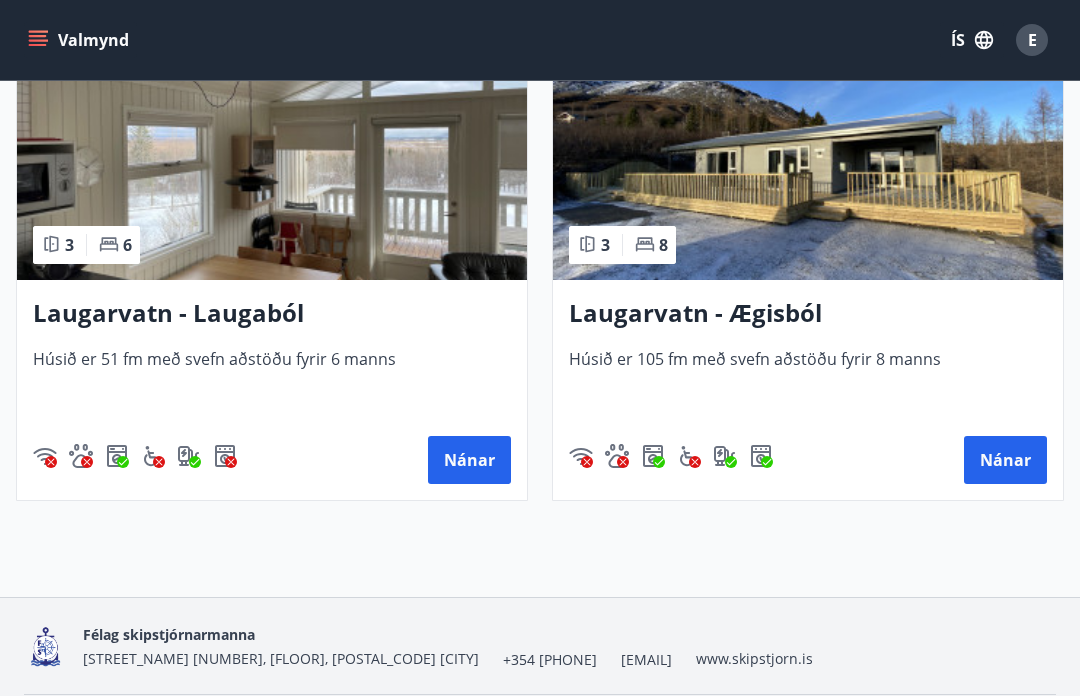 click on "Nánar" at bounding box center [469, 460] 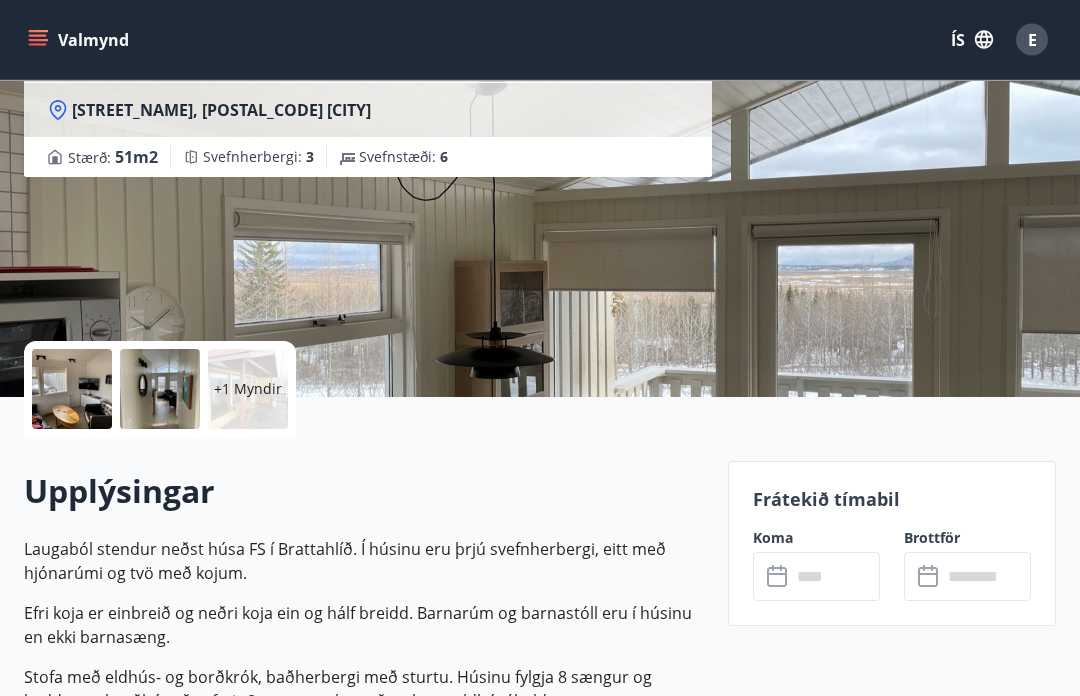 scroll, scrollTop: 213, scrollLeft: 0, axis: vertical 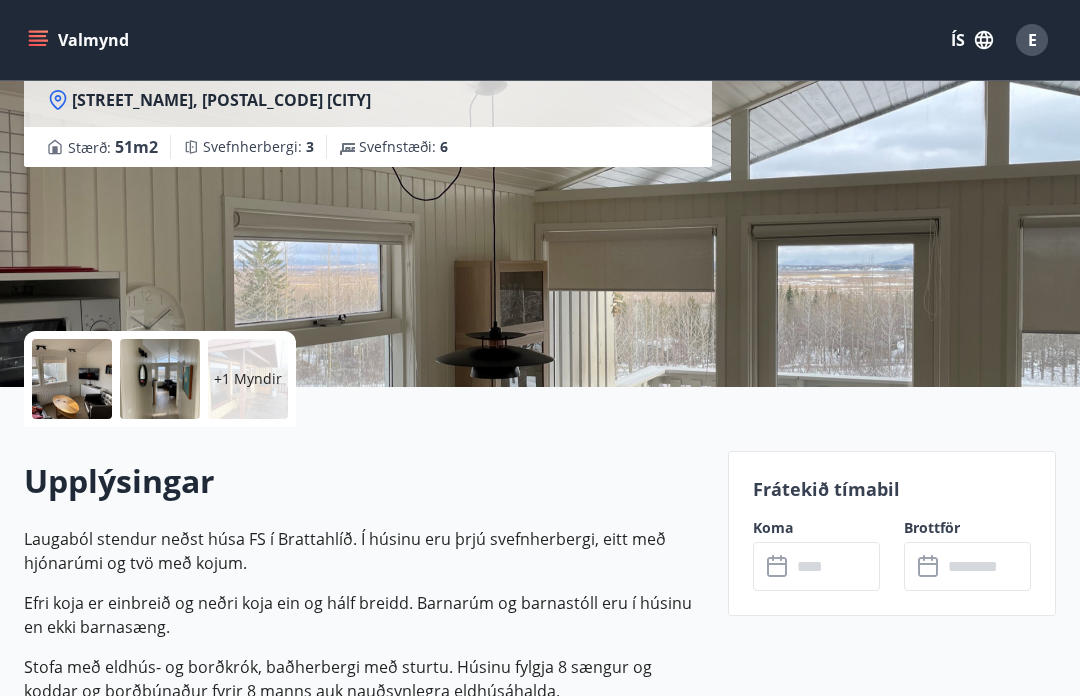 click 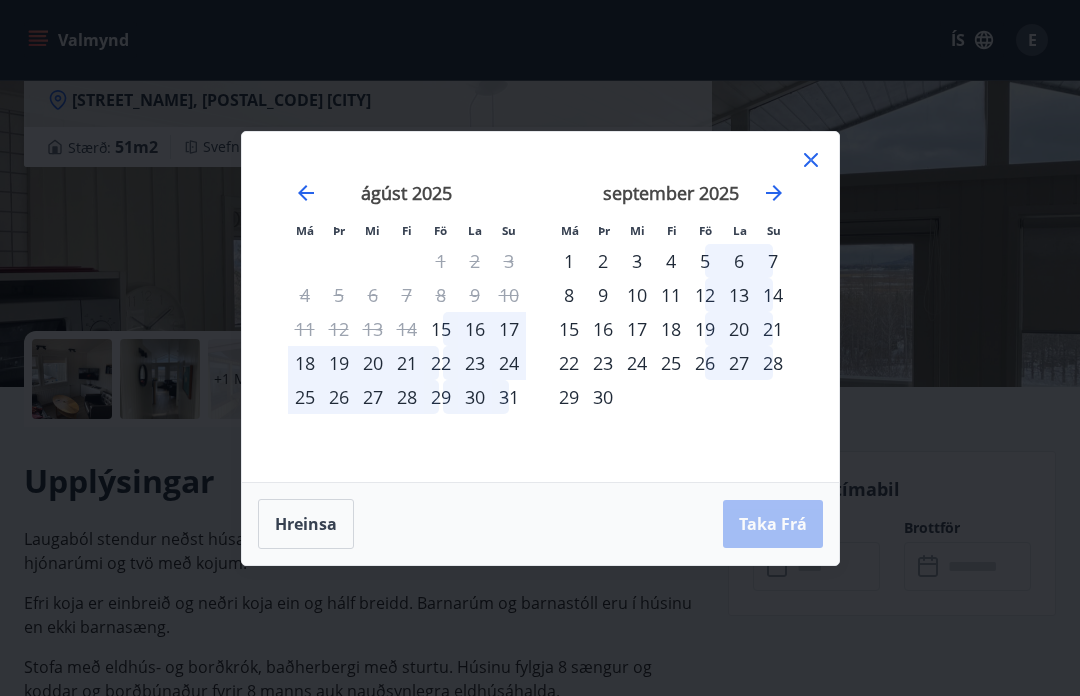 click 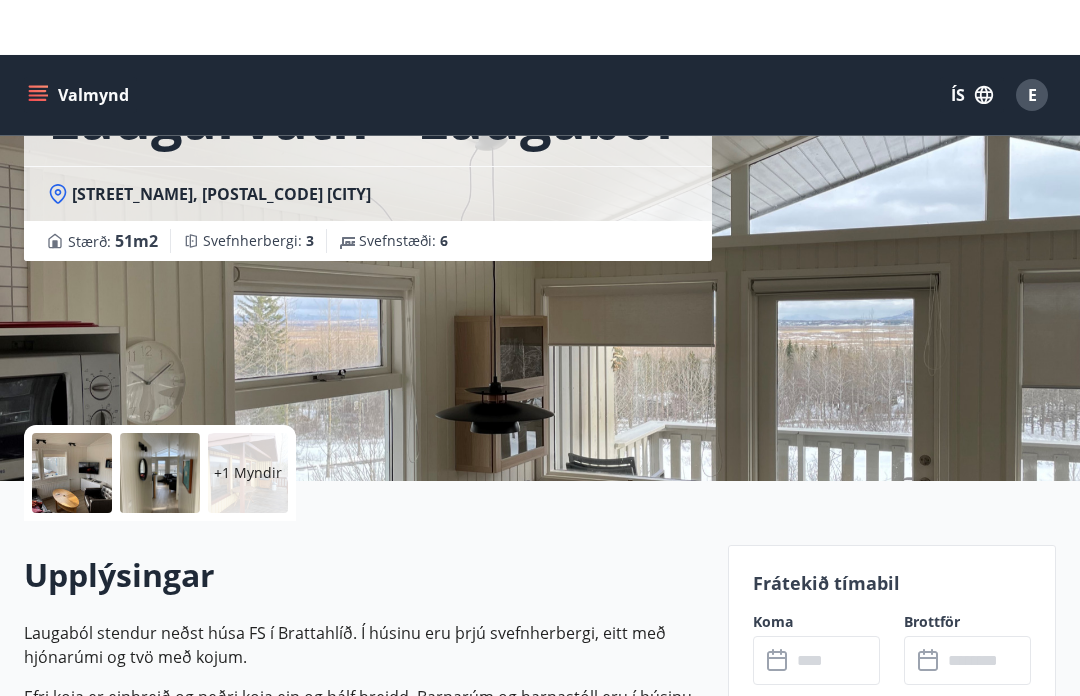 scroll, scrollTop: 0, scrollLeft: 0, axis: both 